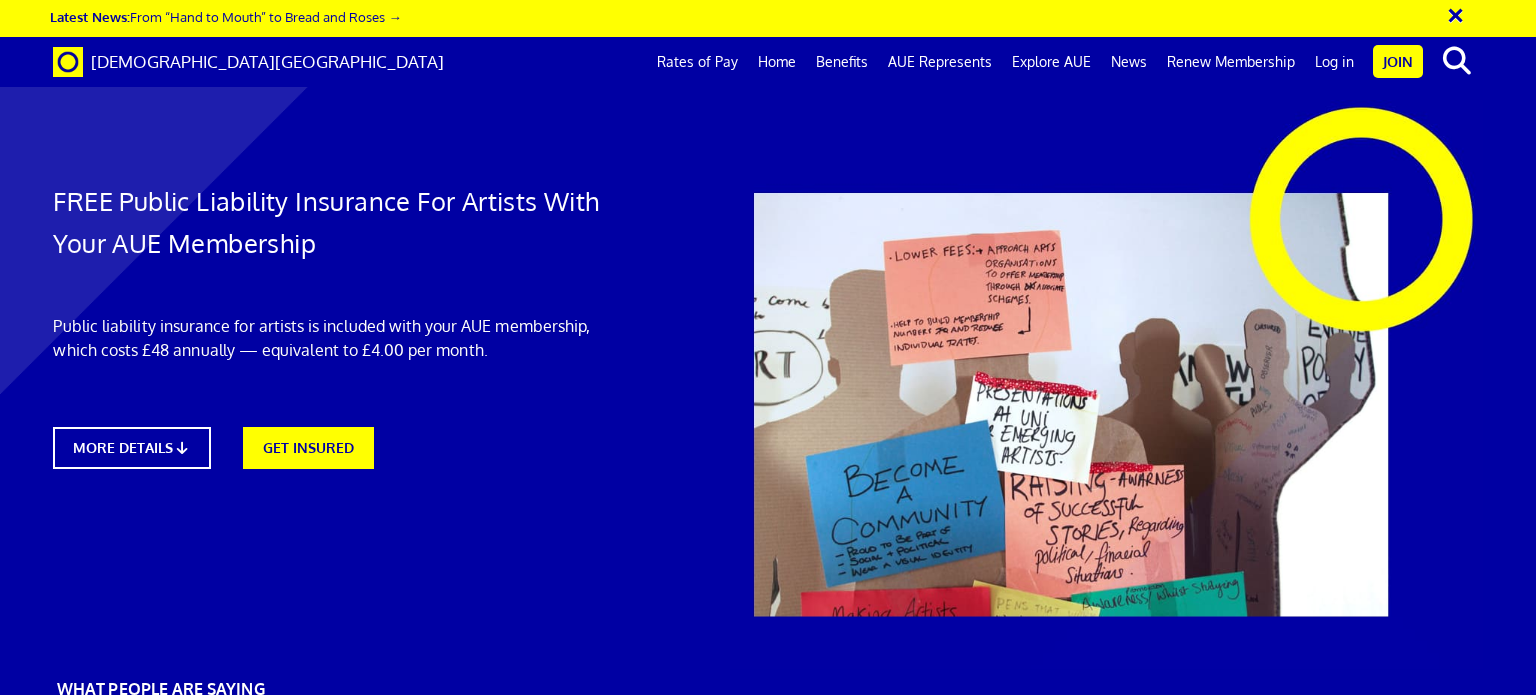 scroll, scrollTop: 0, scrollLeft: 0, axis: both 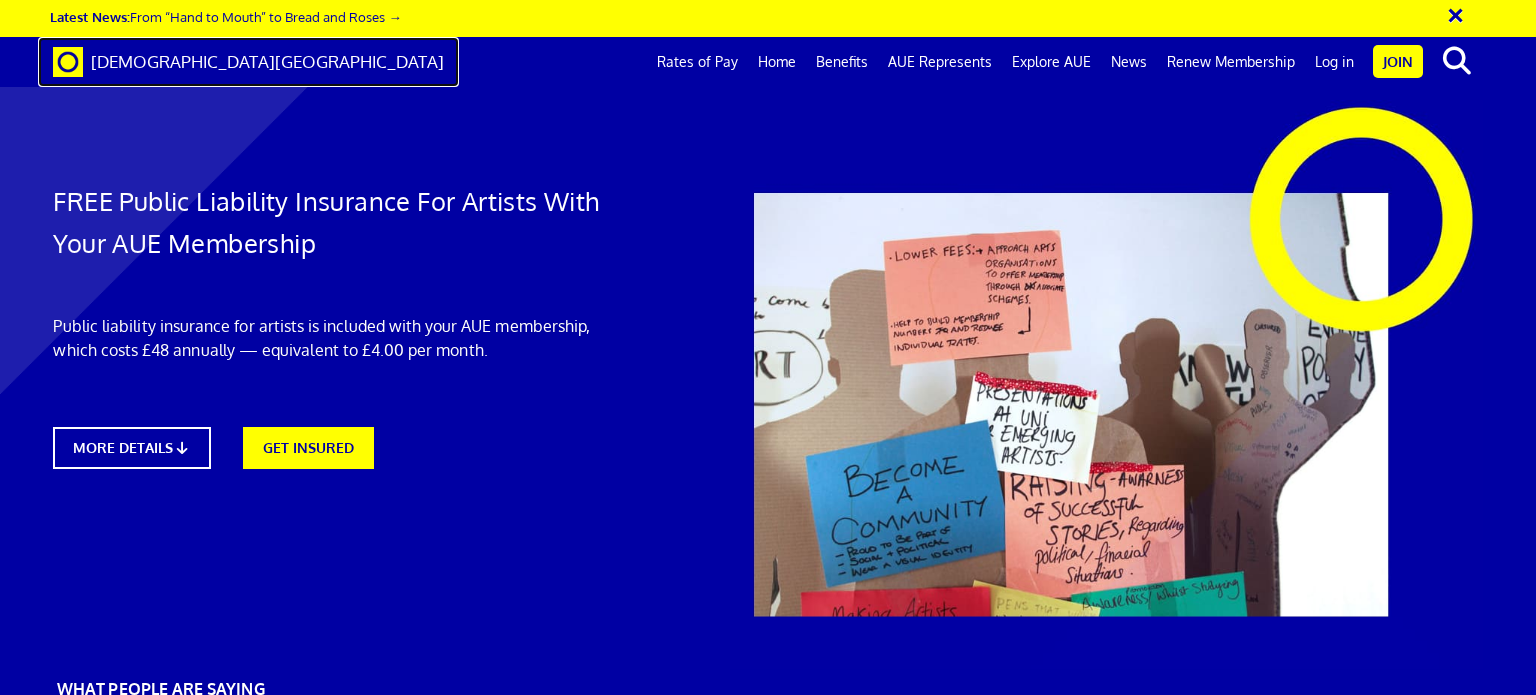 click on "[DEMOGRAPHIC_DATA][GEOGRAPHIC_DATA]" at bounding box center [267, 61] 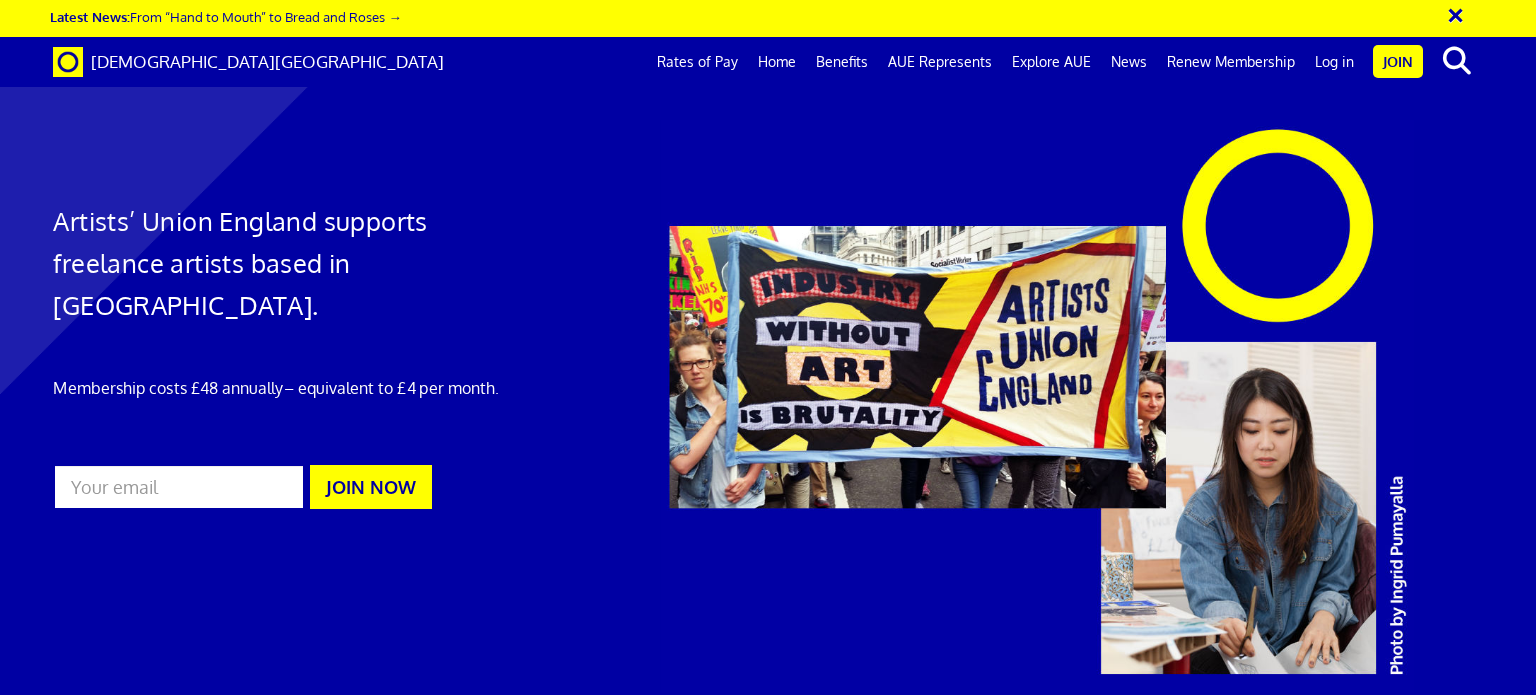 scroll, scrollTop: 0, scrollLeft: 0, axis: both 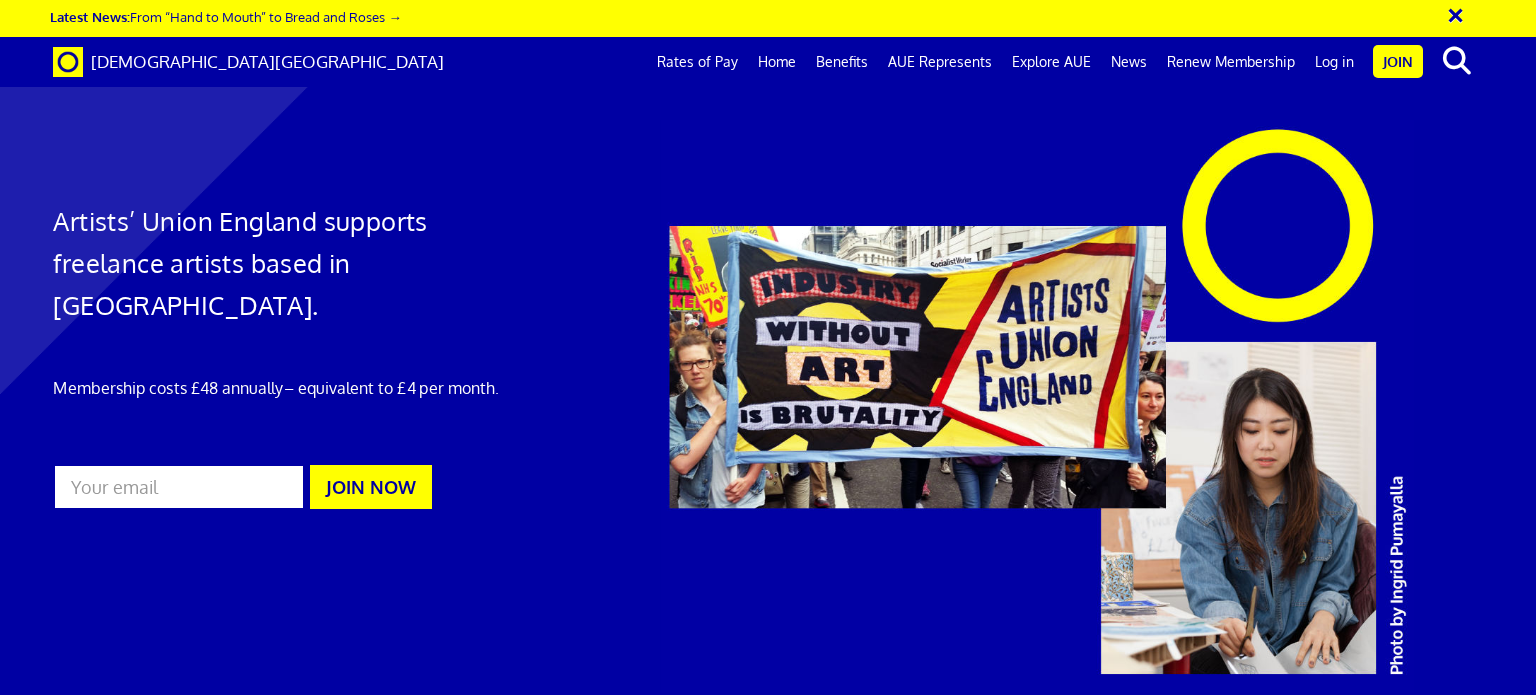 click at bounding box center (178, 487) 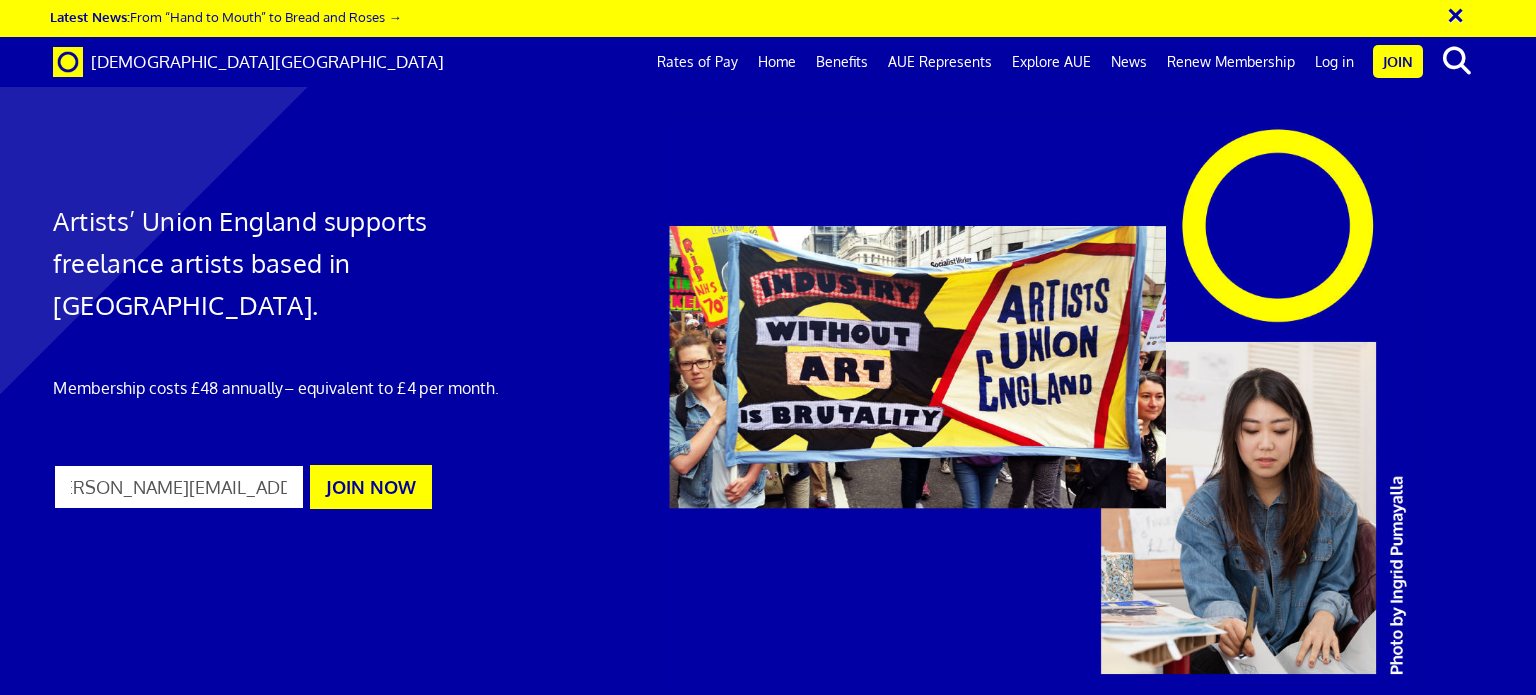 scroll, scrollTop: 0, scrollLeft: 33, axis: horizontal 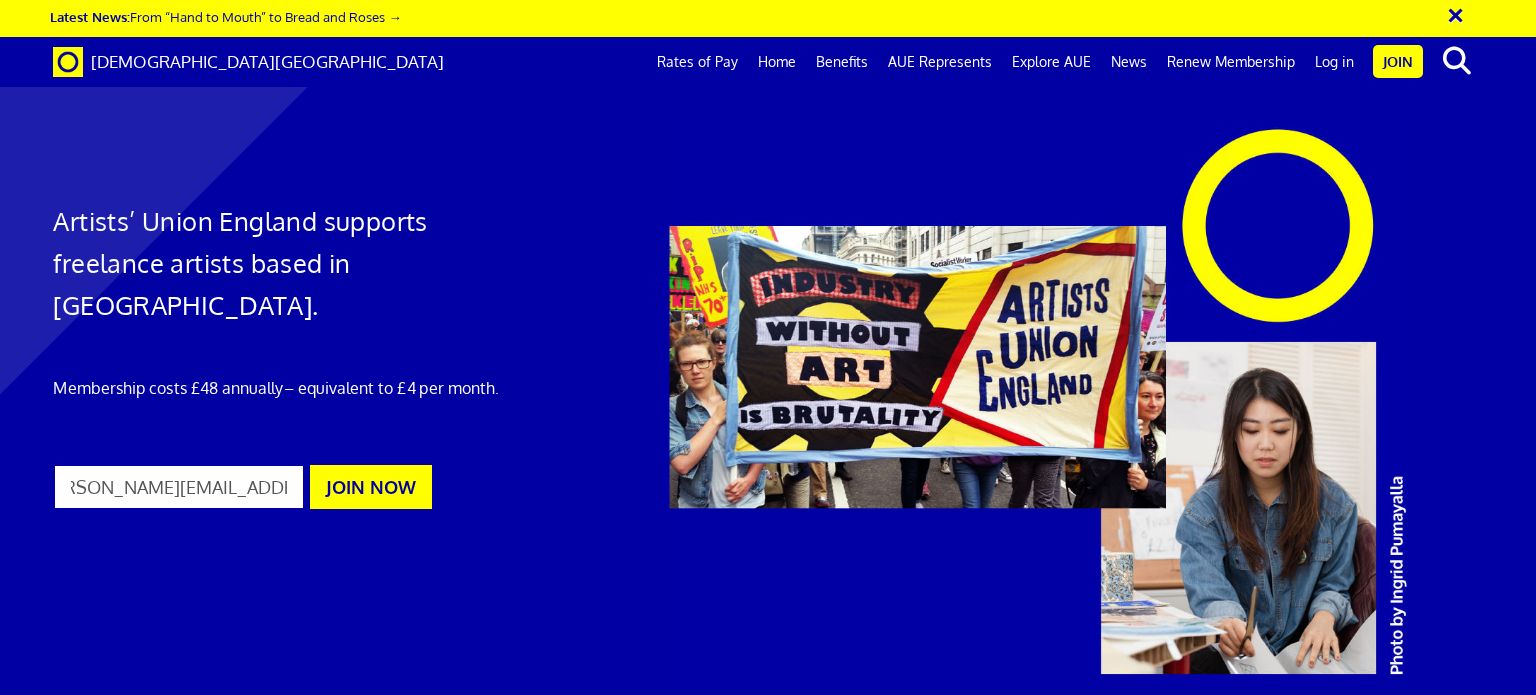 type on "dave@chilternexhibitions.co.uk" 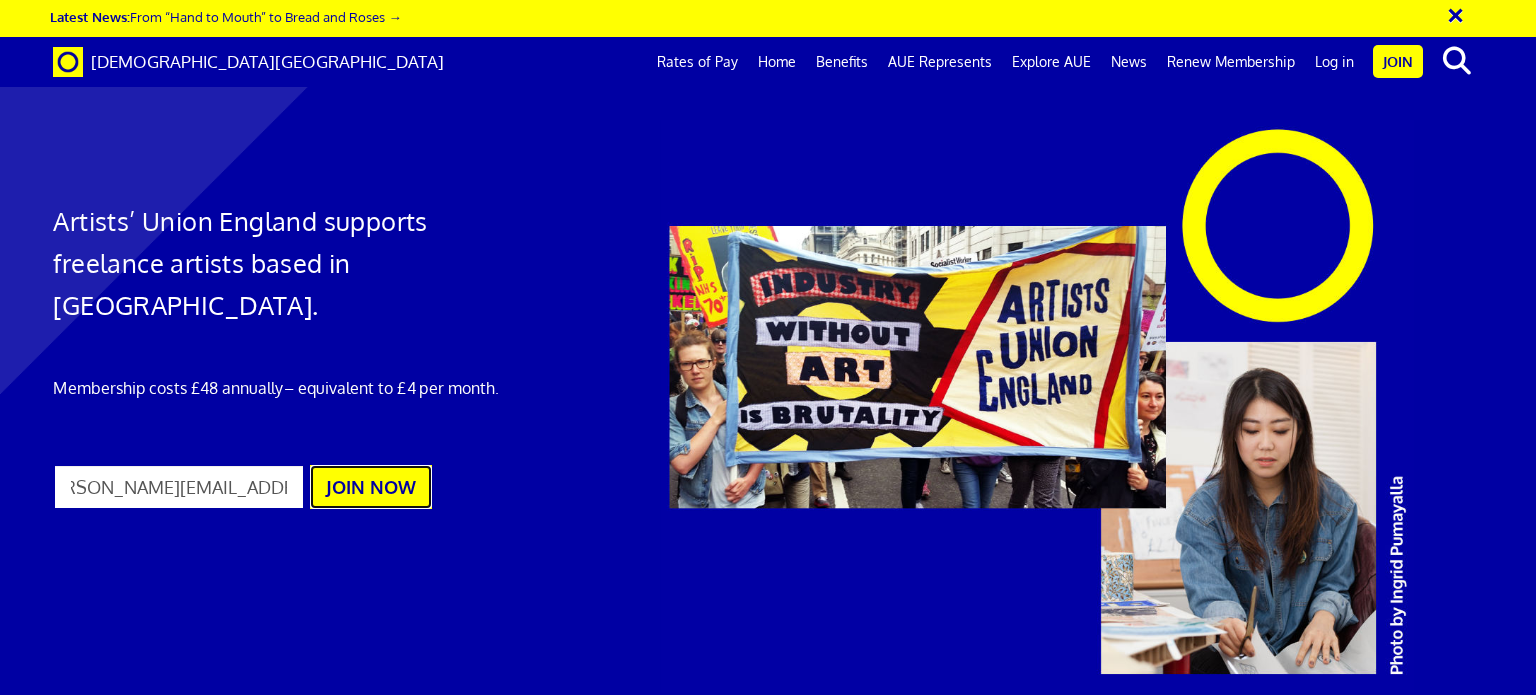 scroll, scrollTop: 0, scrollLeft: 0, axis: both 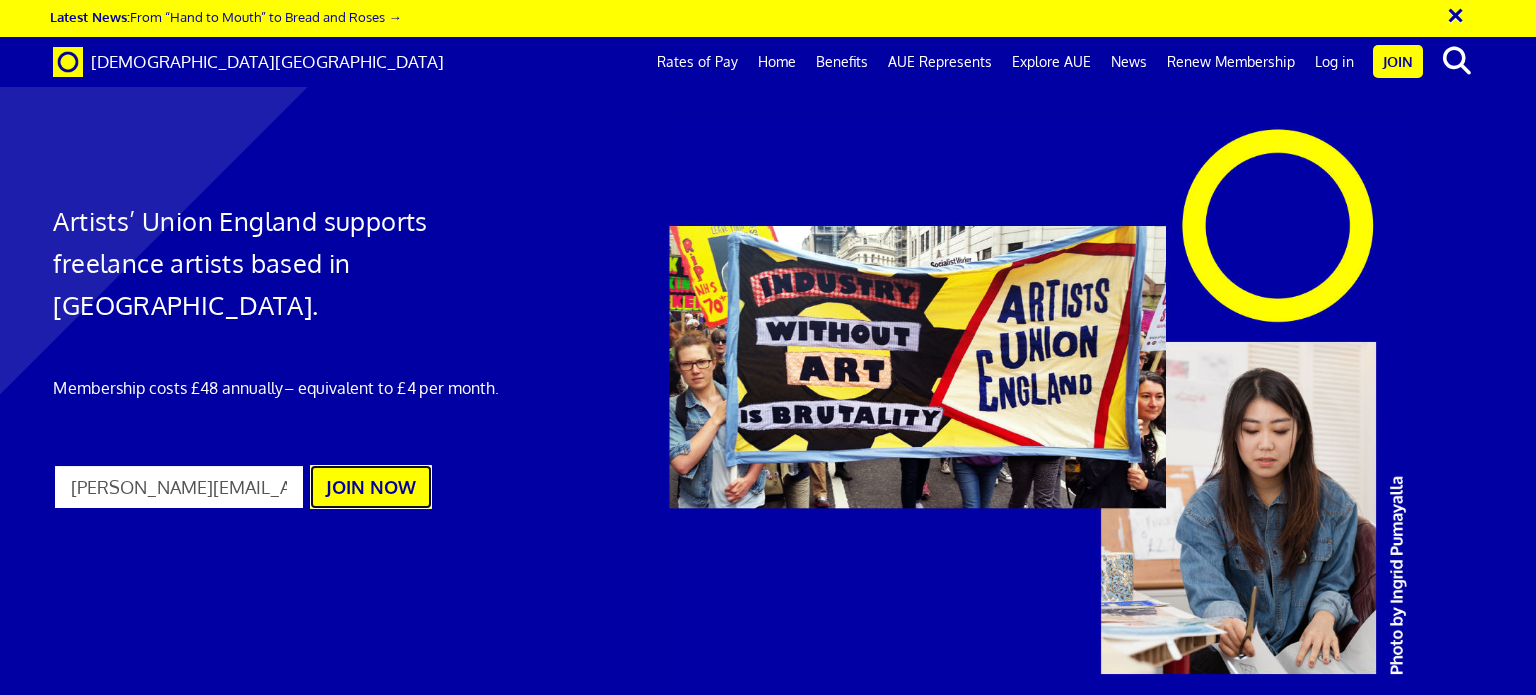 click on "JOIN NOW" at bounding box center (371, 487) 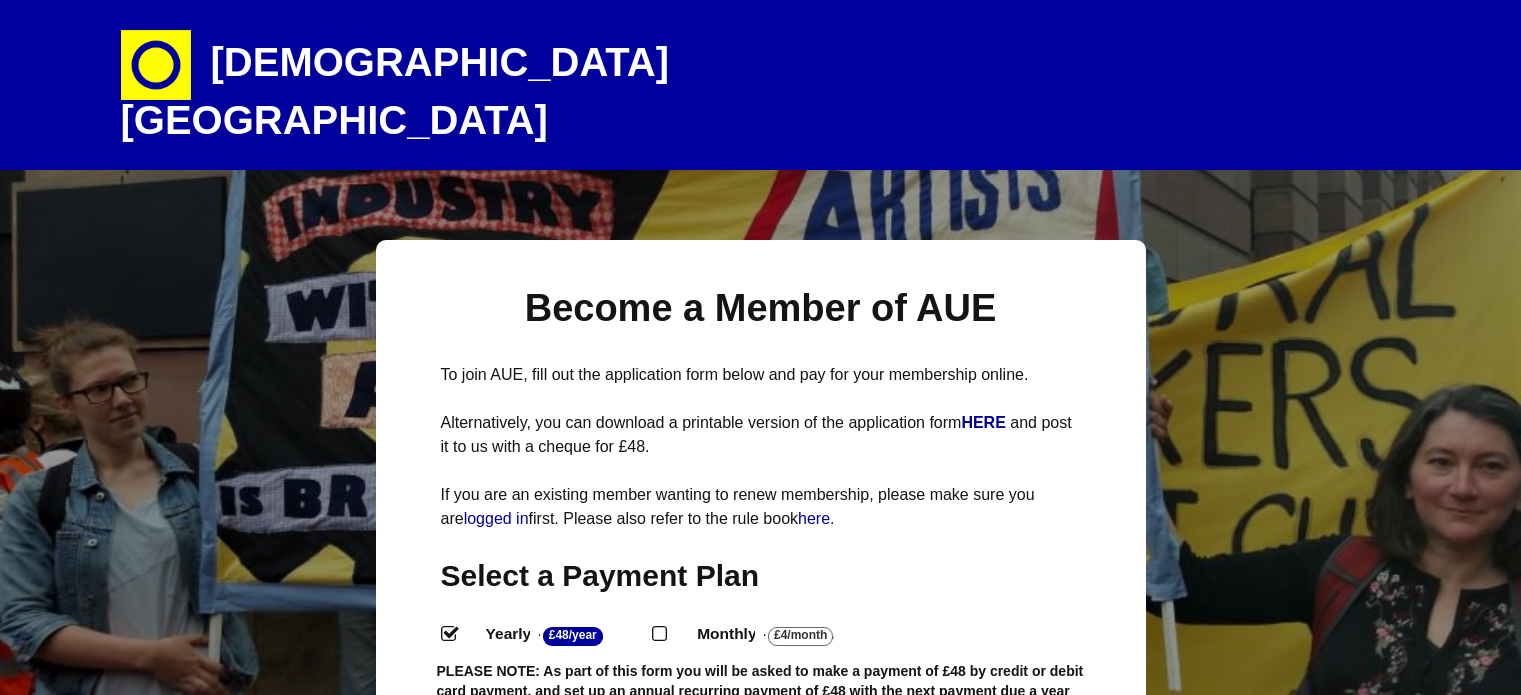 select 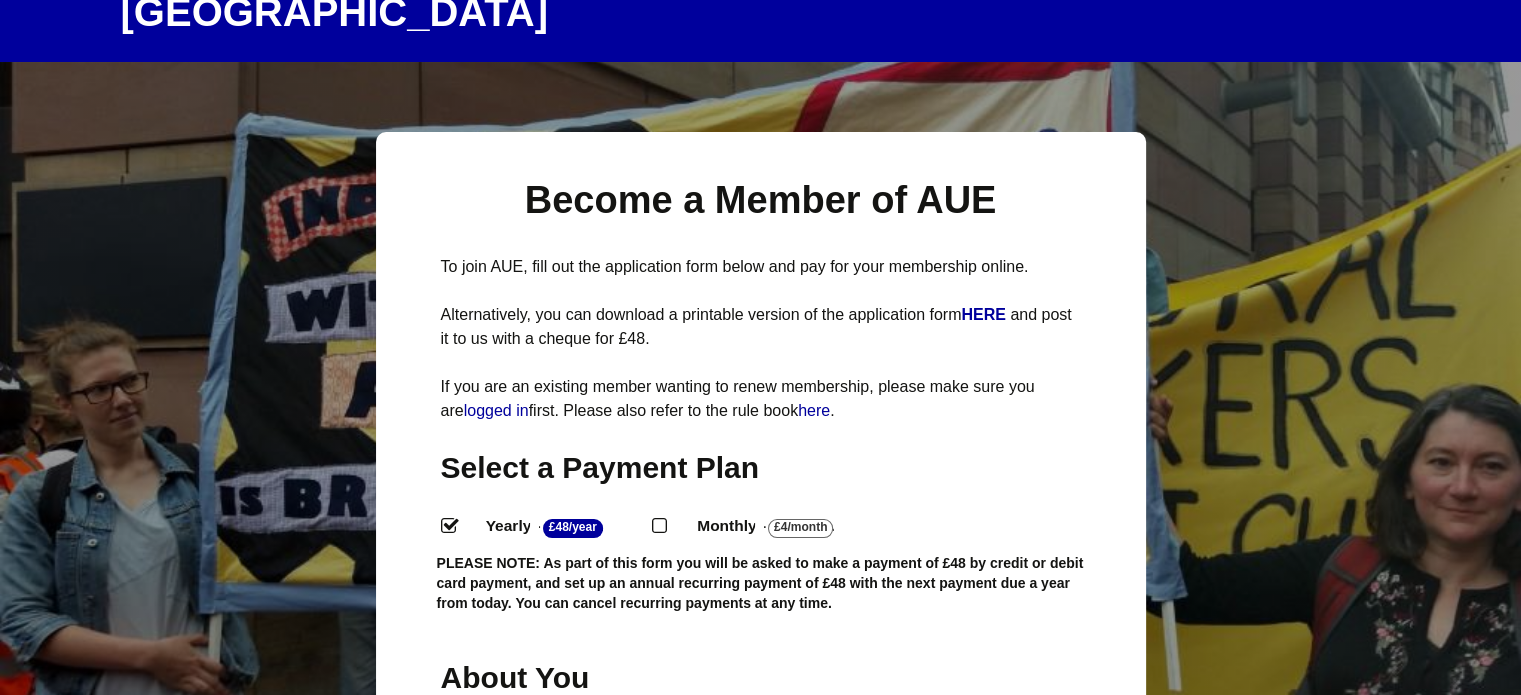 scroll, scrollTop: 300, scrollLeft: 0, axis: vertical 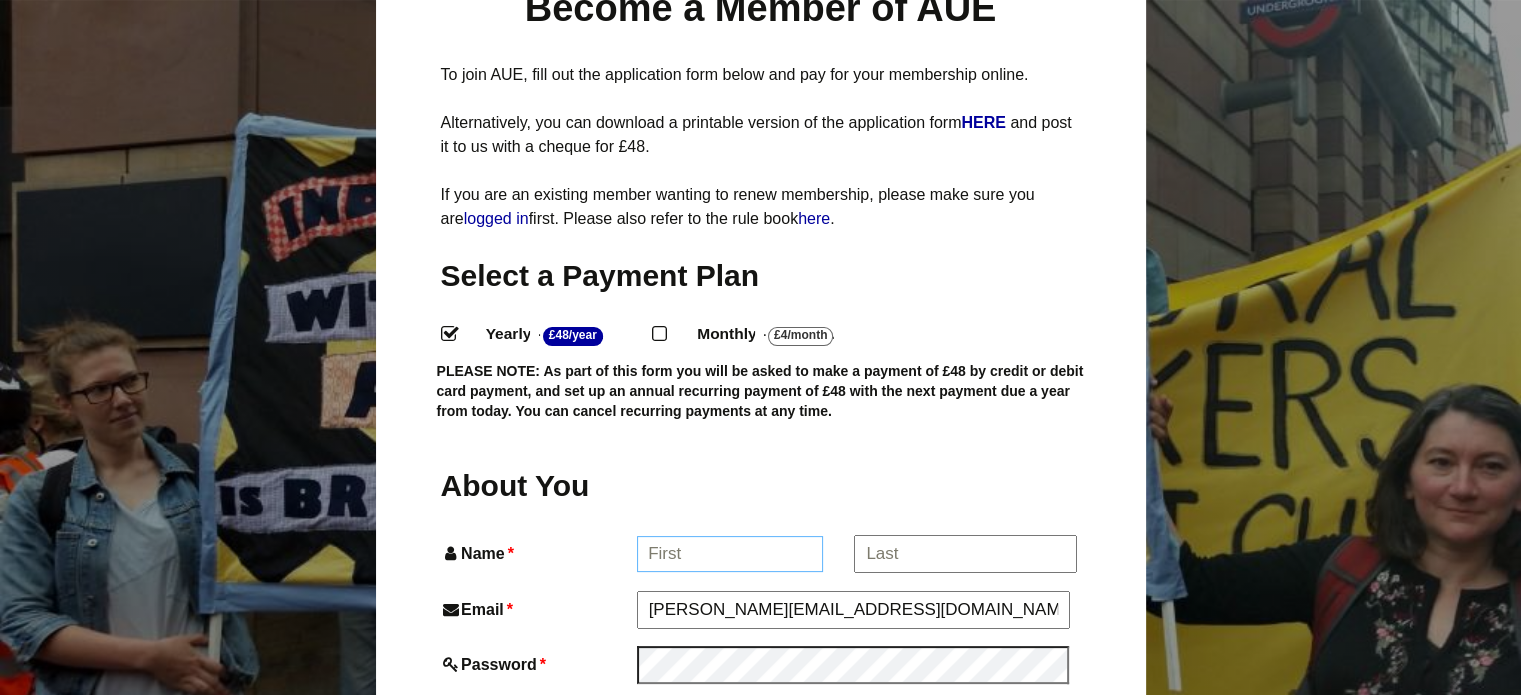 click on "Name  *" at bounding box center [730, 554] 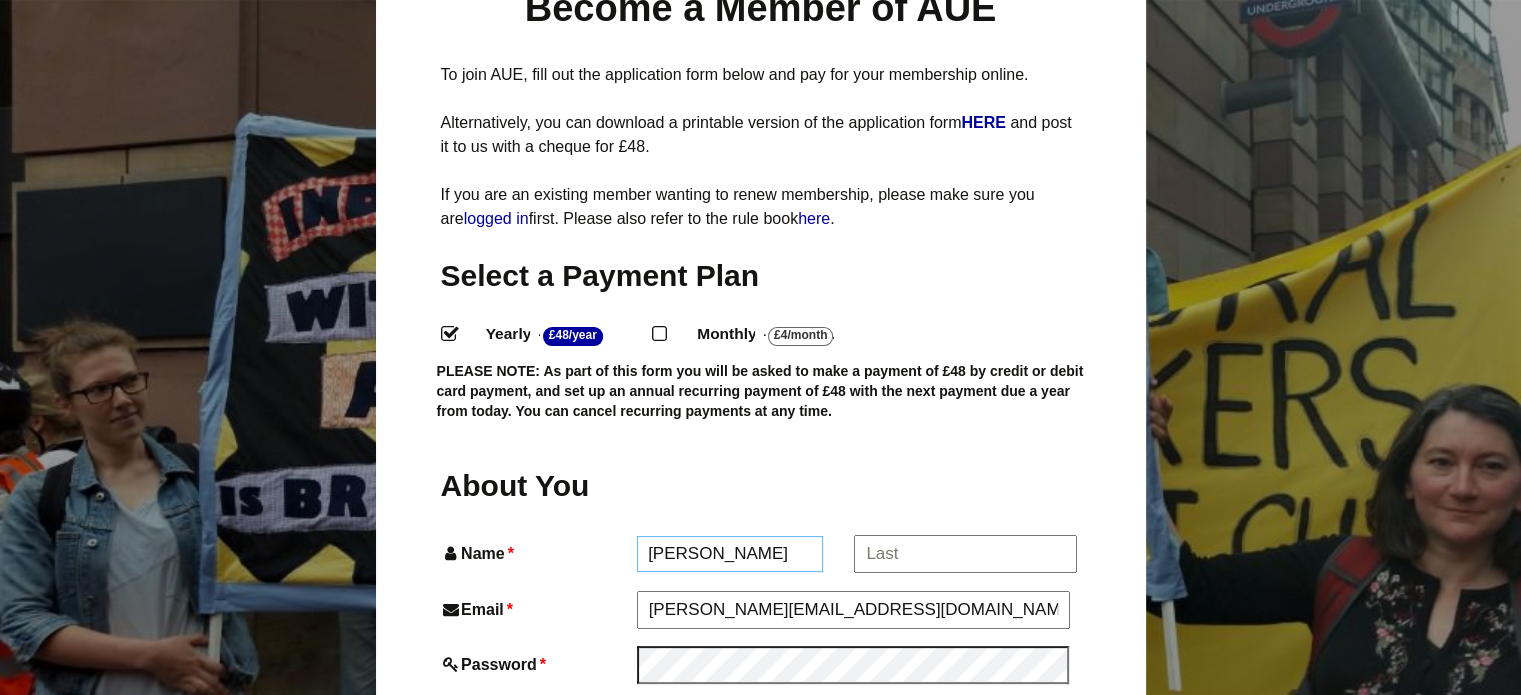 type on "Dave" 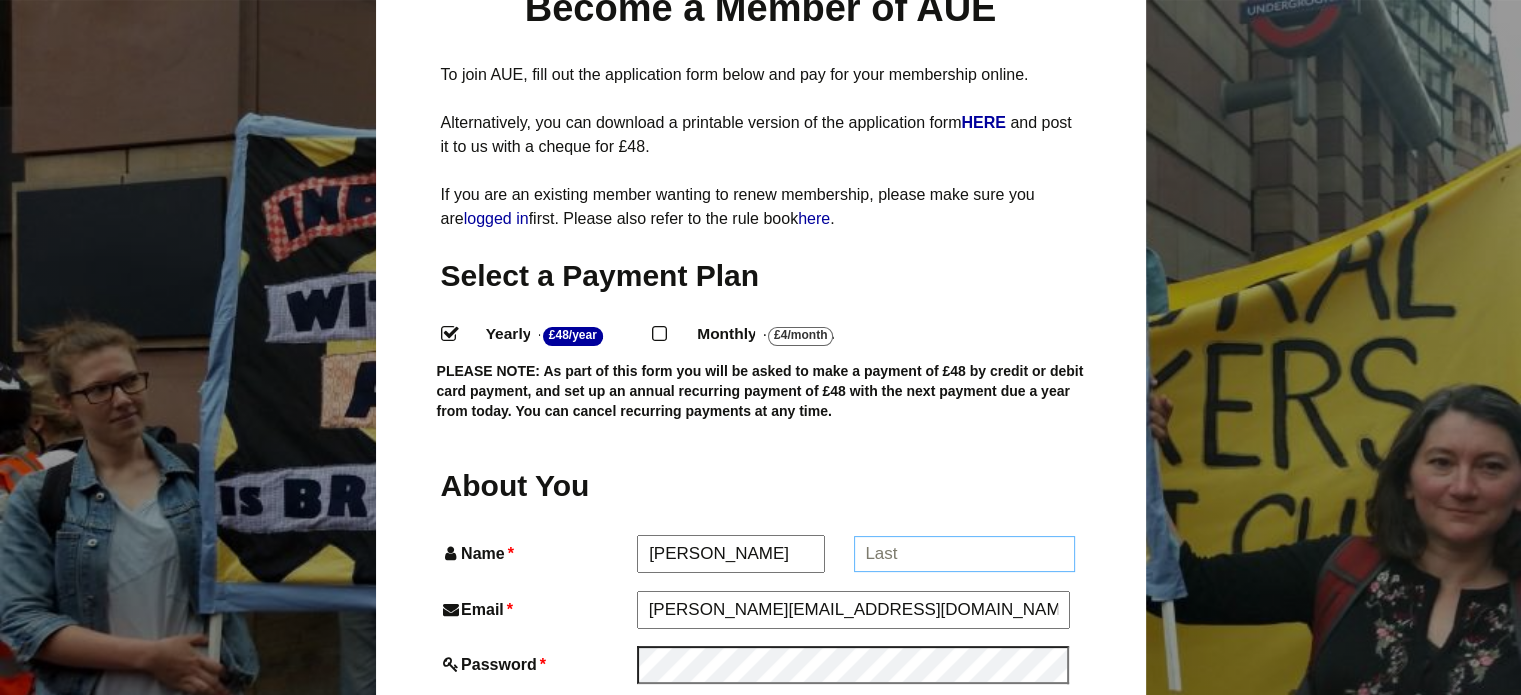 click on "*" at bounding box center (964, 554) 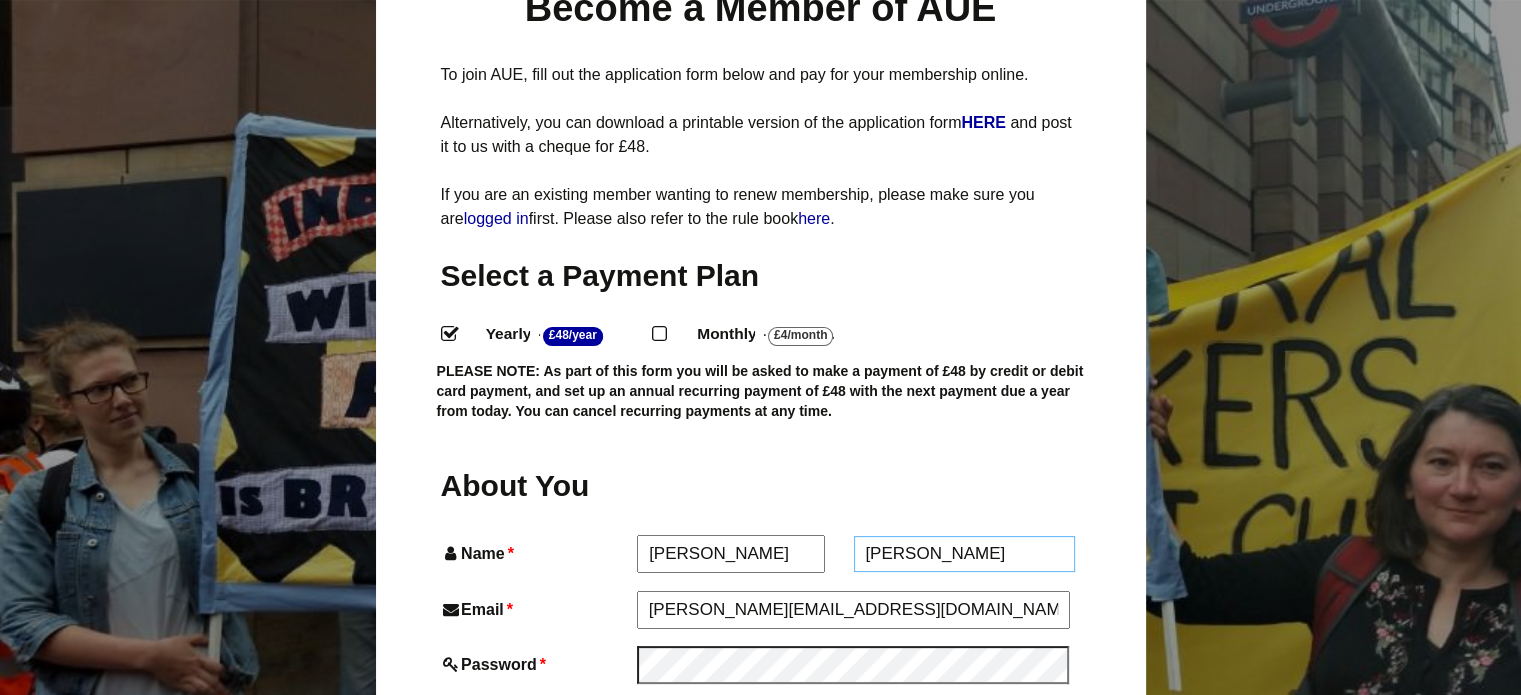 type on "Bellamy" 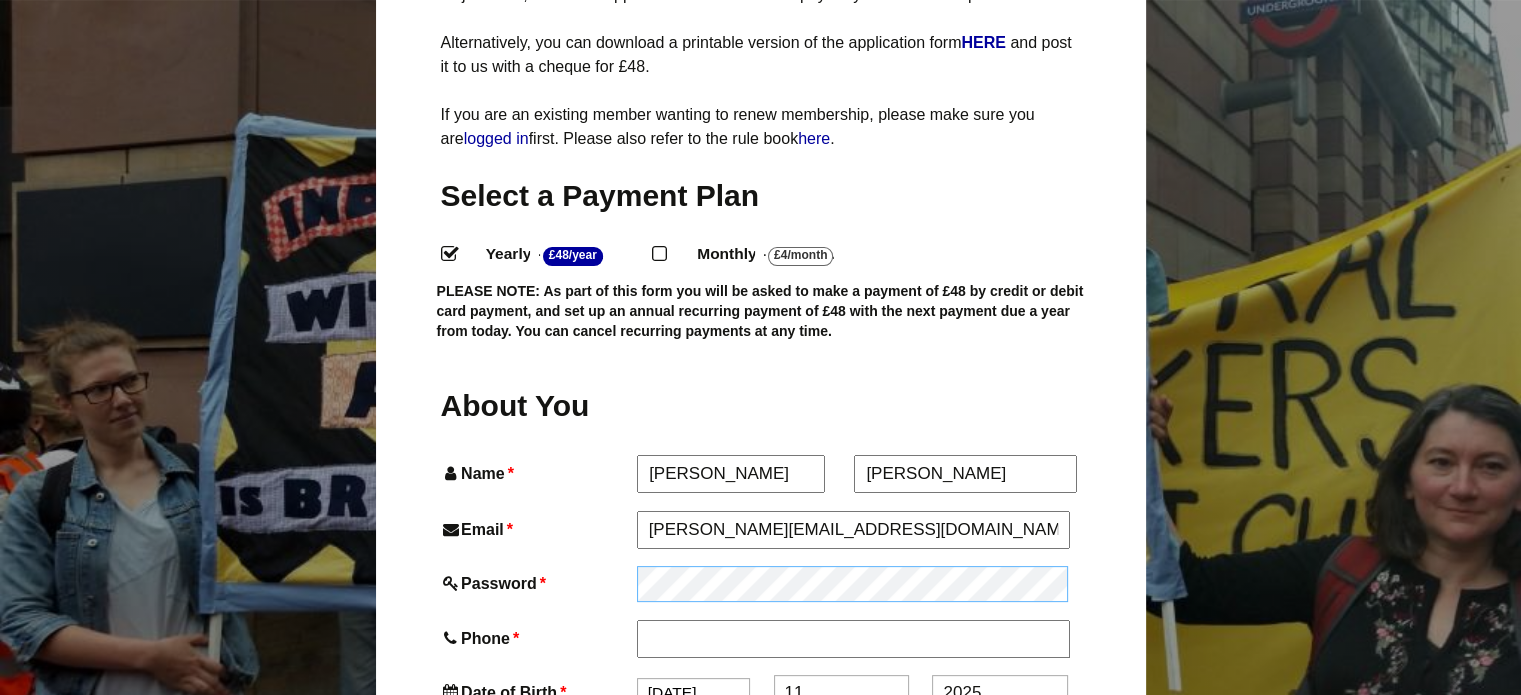 scroll, scrollTop: 500, scrollLeft: 0, axis: vertical 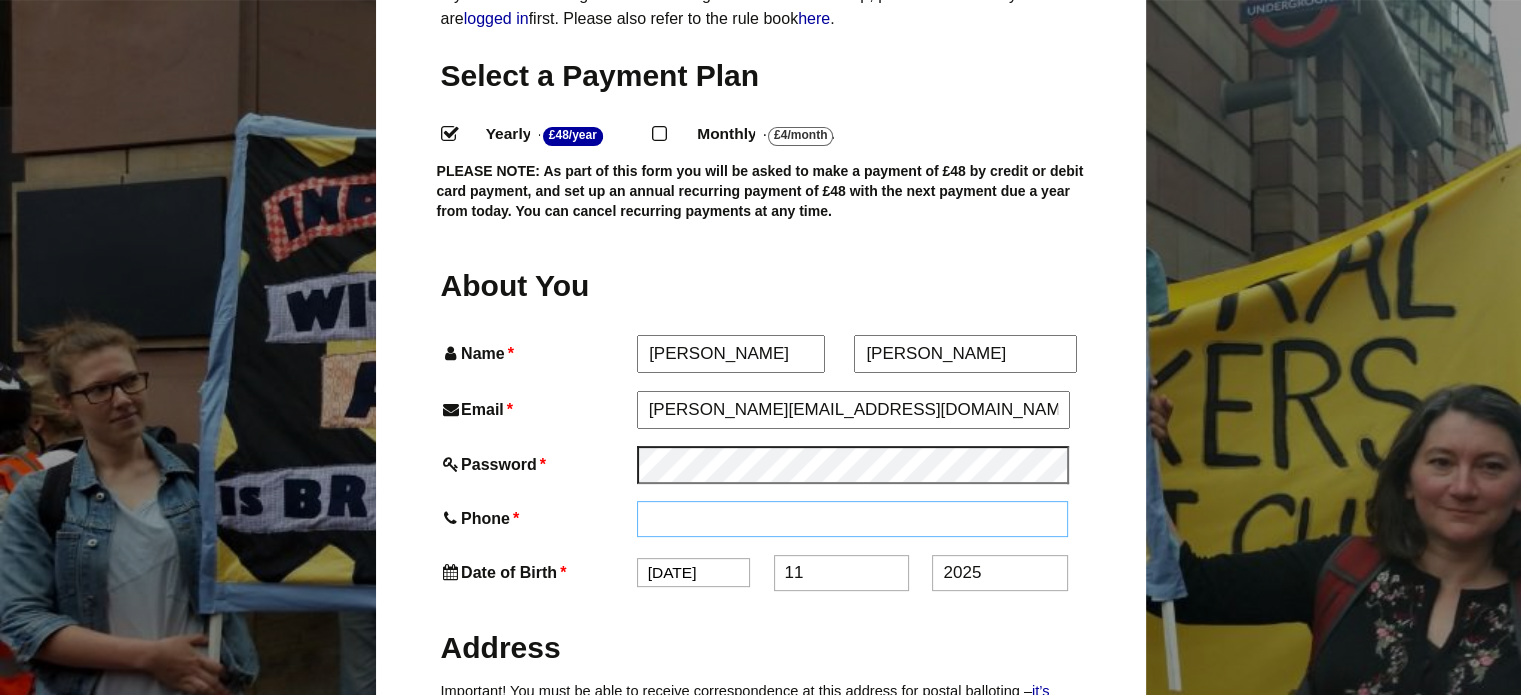 click on "Phone  *" at bounding box center [853, 519] 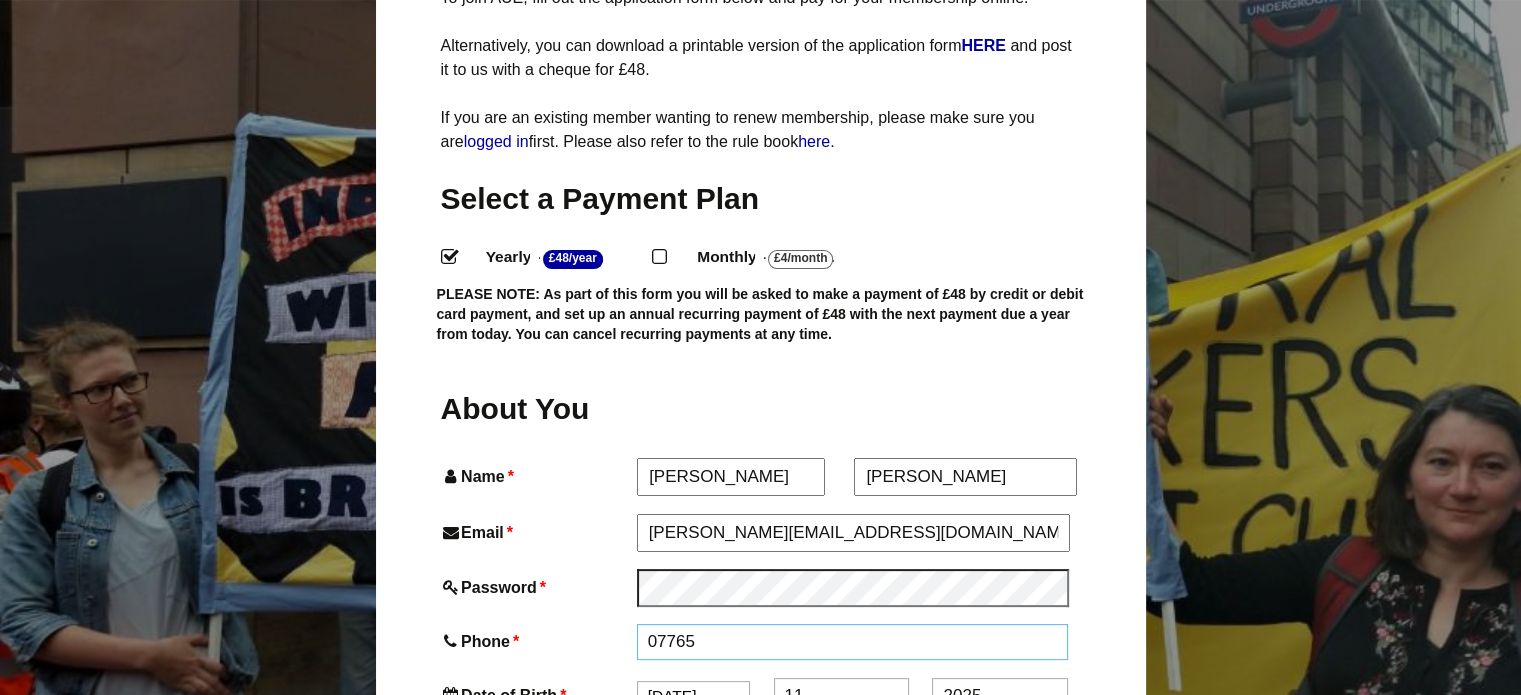 scroll, scrollTop: 400, scrollLeft: 0, axis: vertical 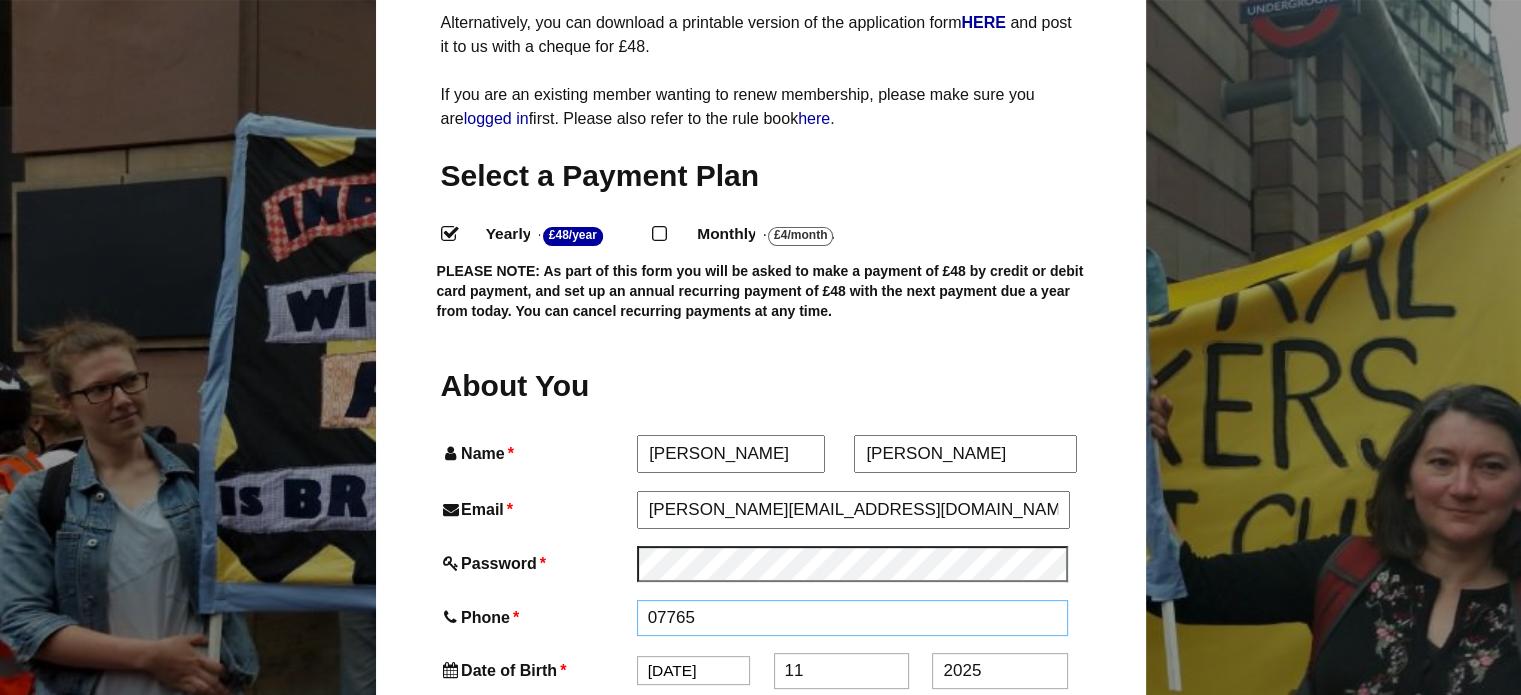 click on "07765" at bounding box center (853, 618) 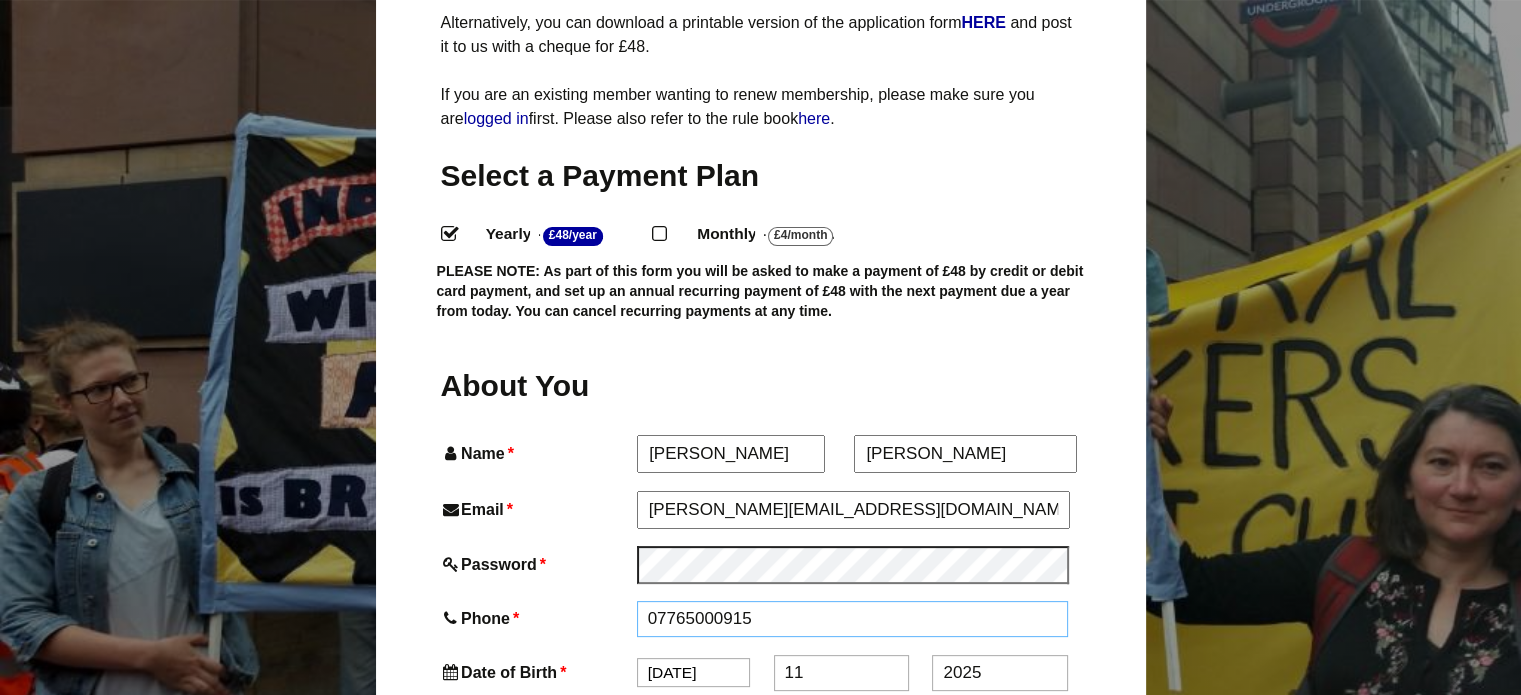 type on "07765000915" 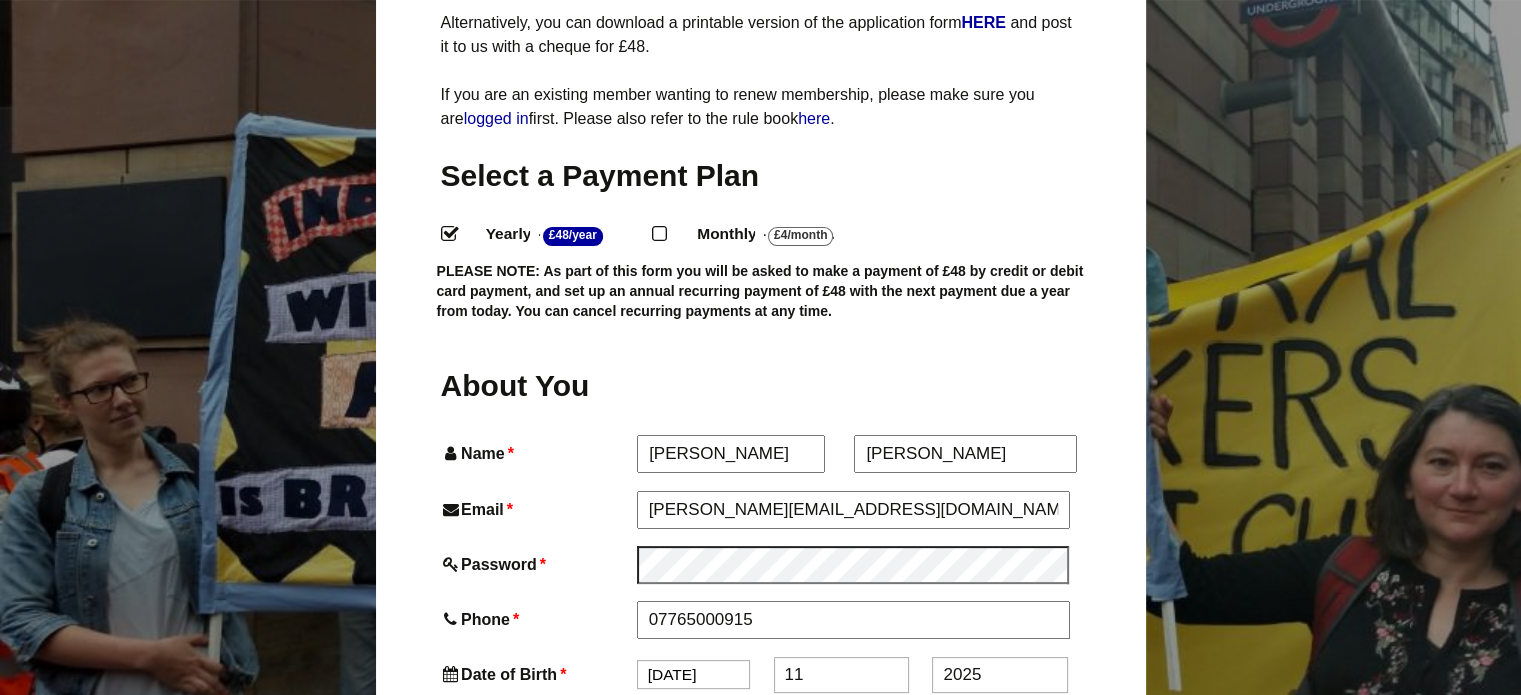 click on "Jan Feb Mar Apr May Jun Jul Aug Sep Oct Nov Dec" at bounding box center (693, 674) 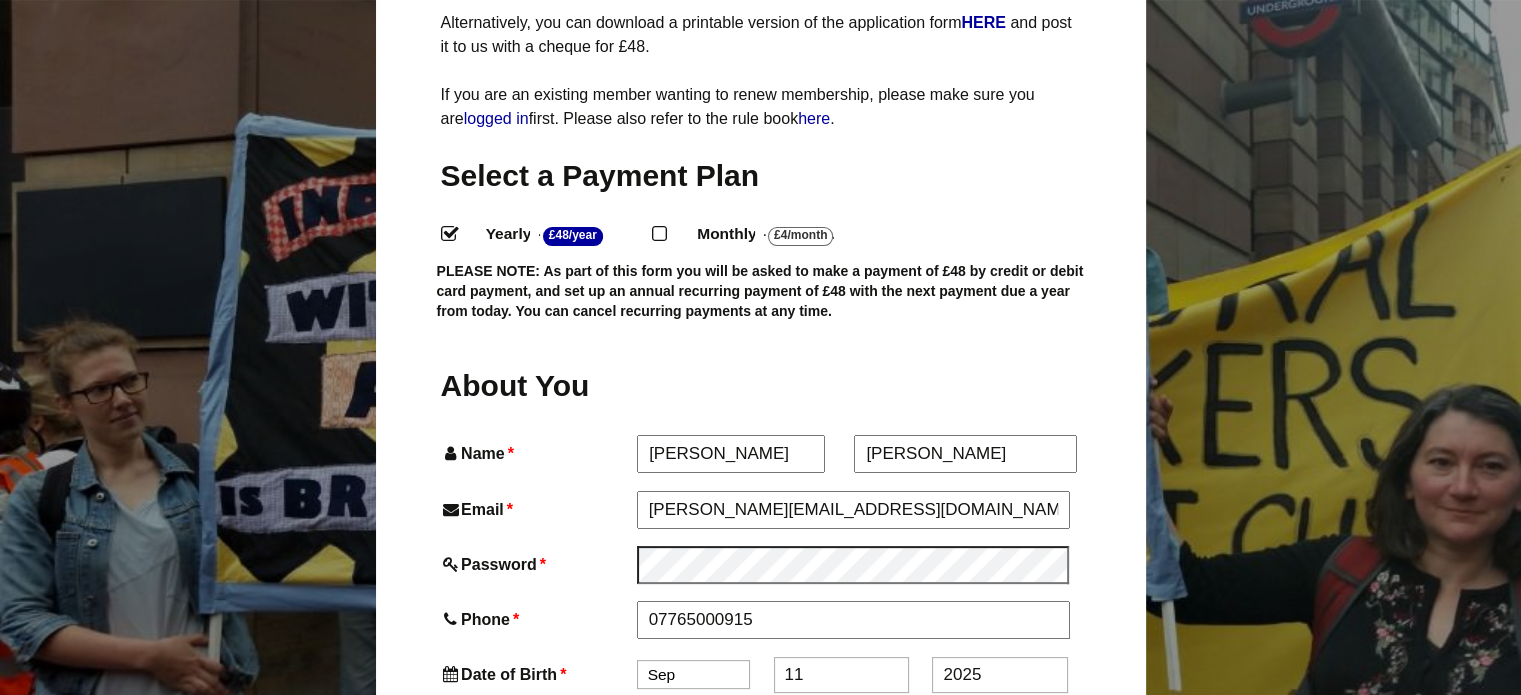 click on "11" at bounding box center [841, 675] 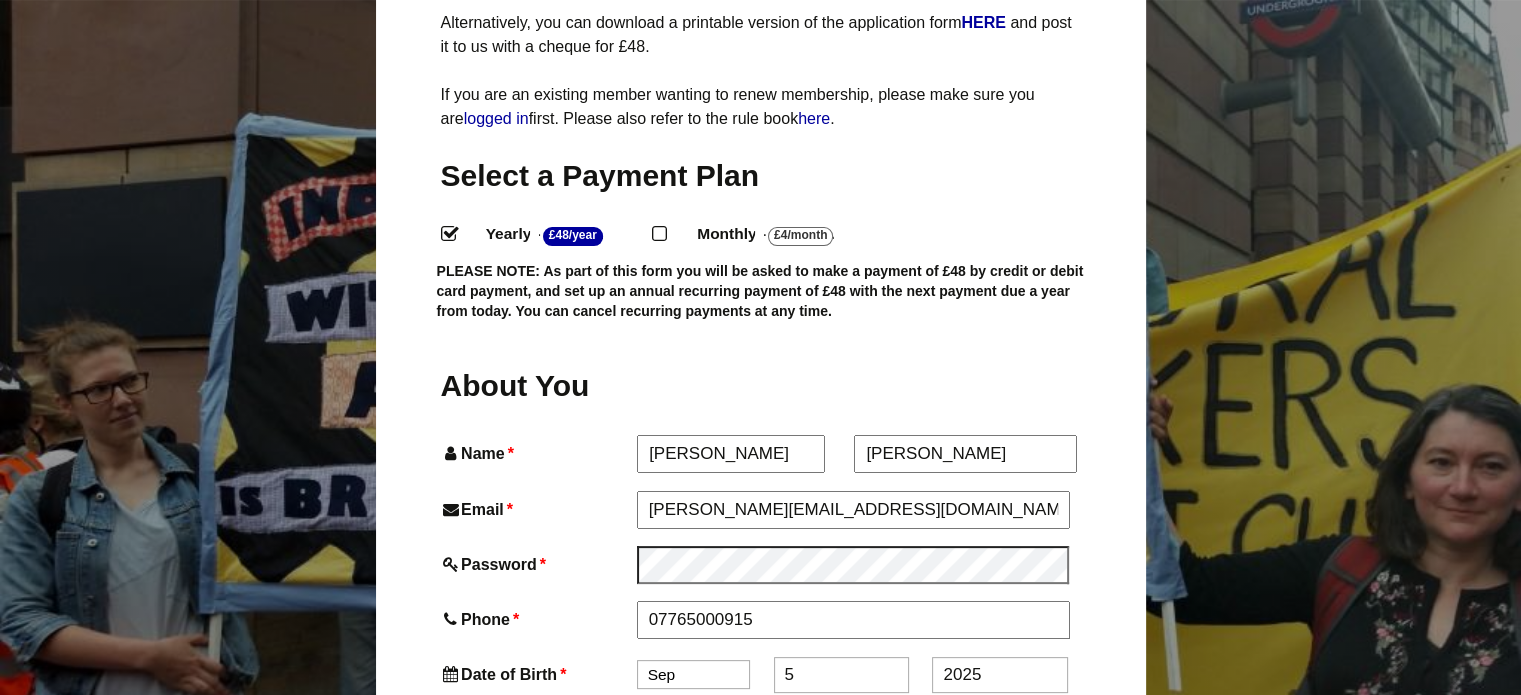 type on "5" 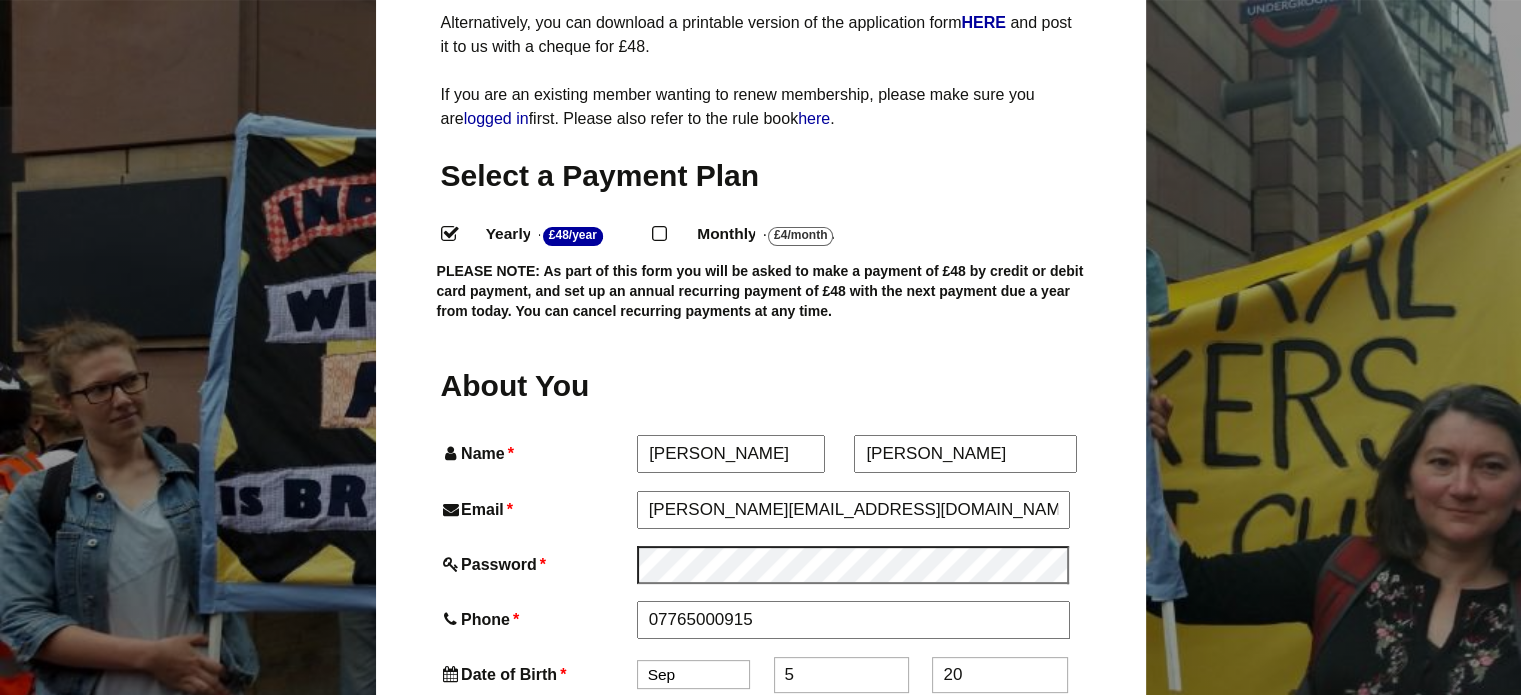 type on "2" 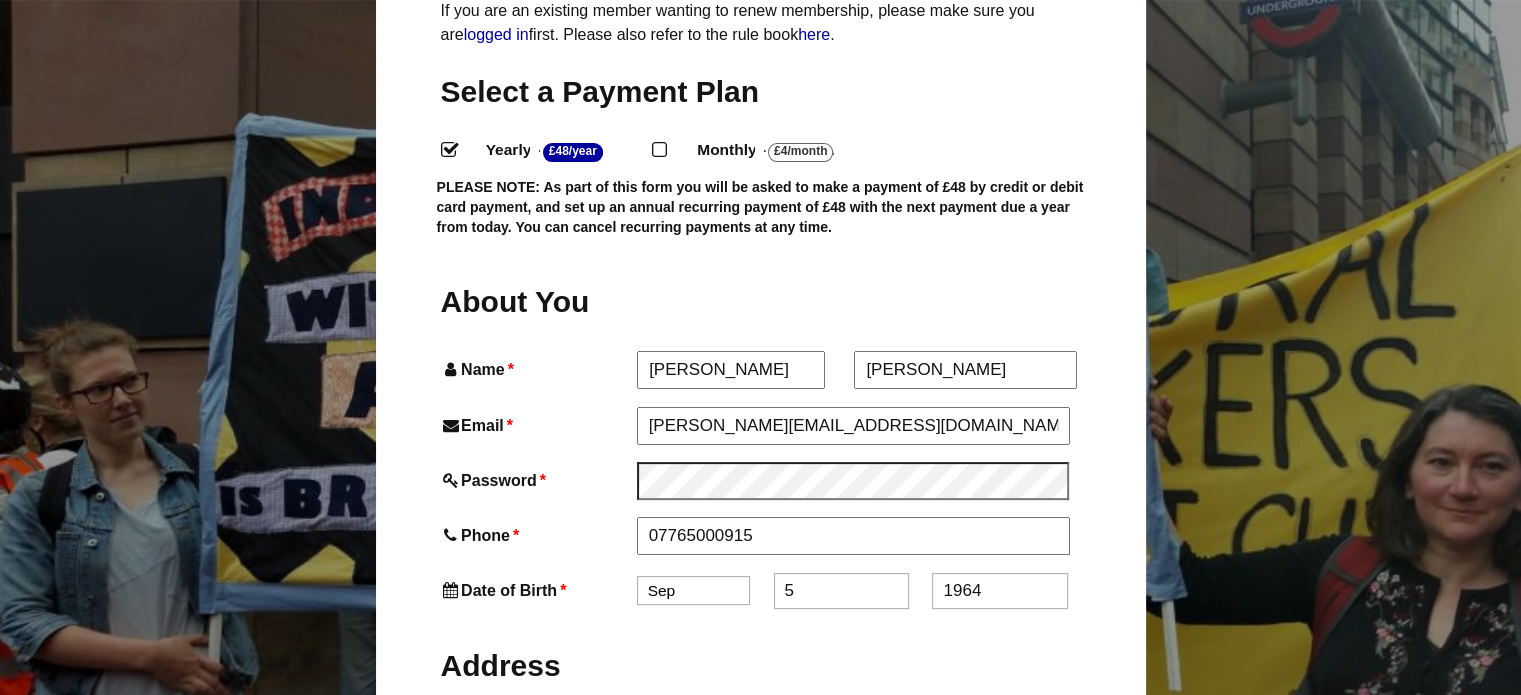 scroll, scrollTop: 600, scrollLeft: 0, axis: vertical 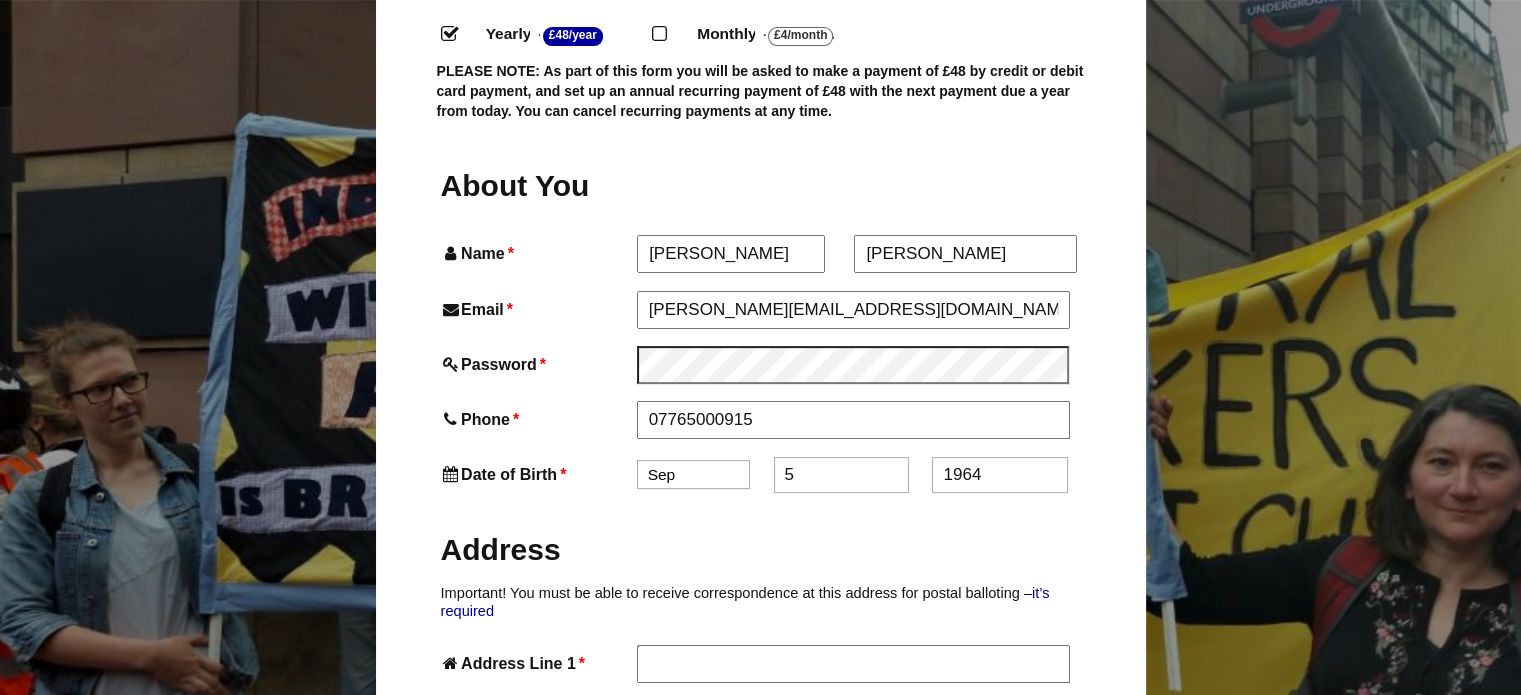 type on "1964" 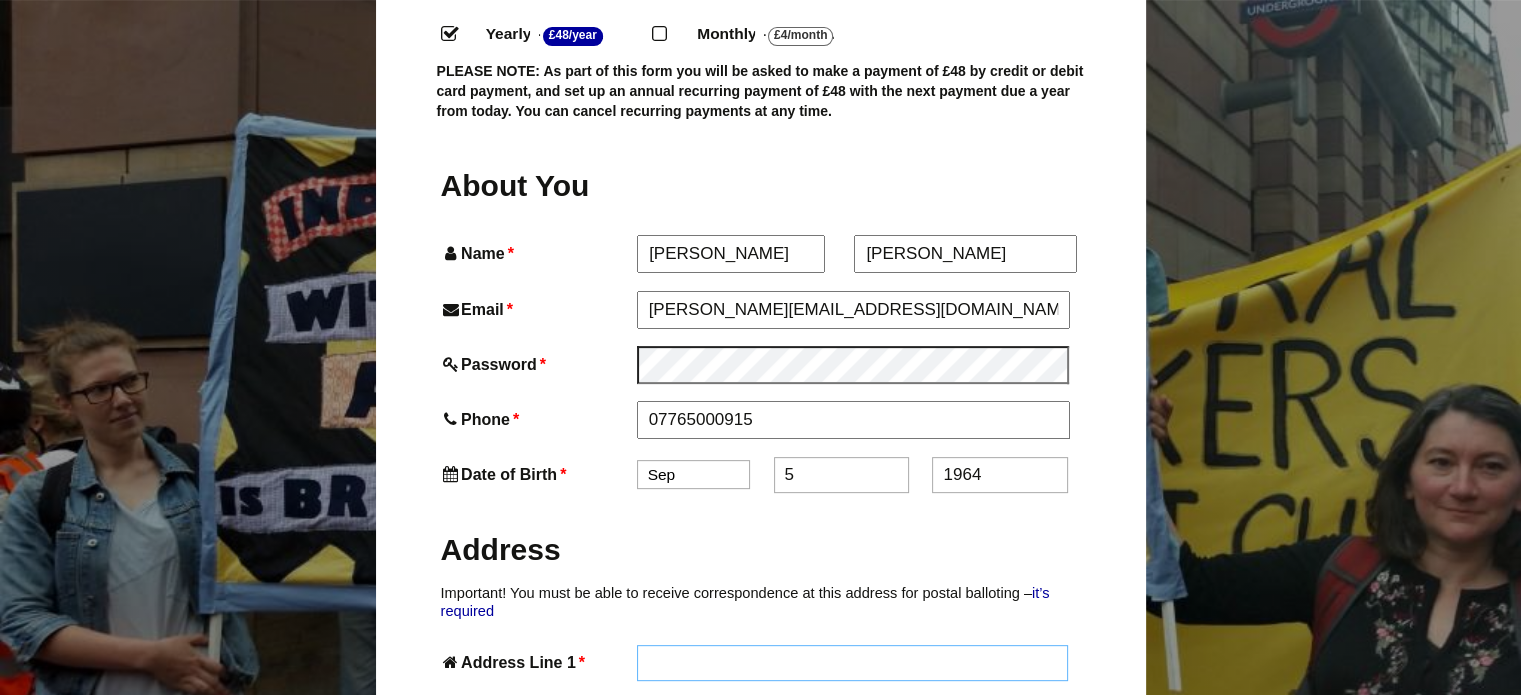 click on "Address Line 1  *" at bounding box center [853, 663] 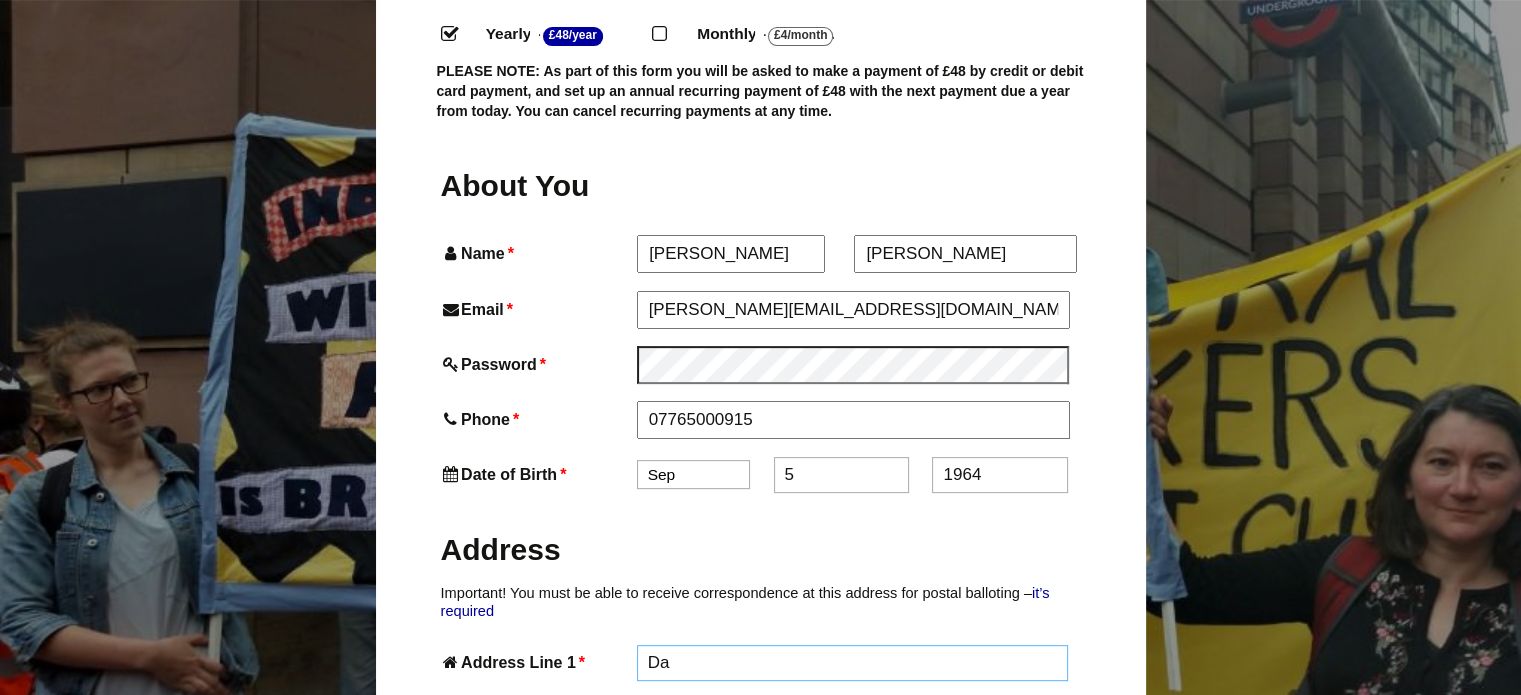 type on "D" 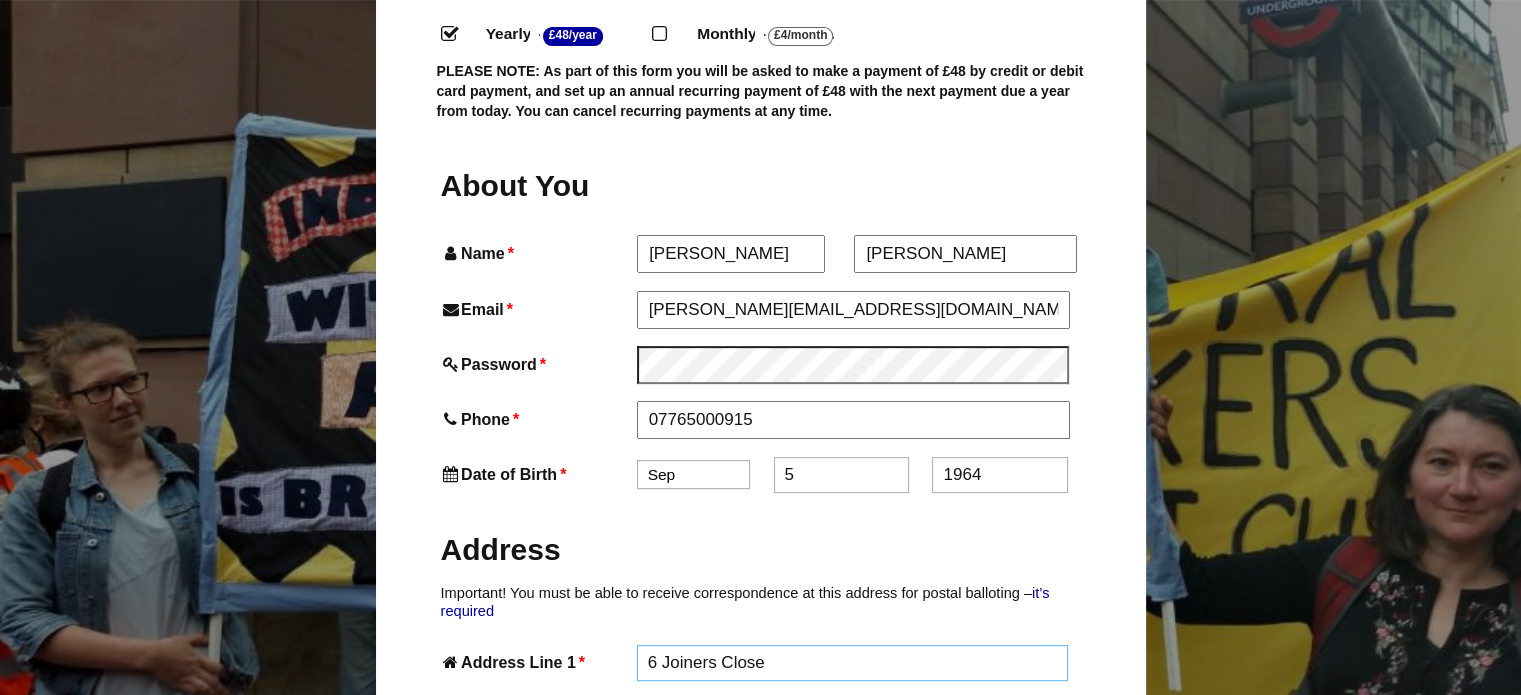 type on "6 Joiners Close" 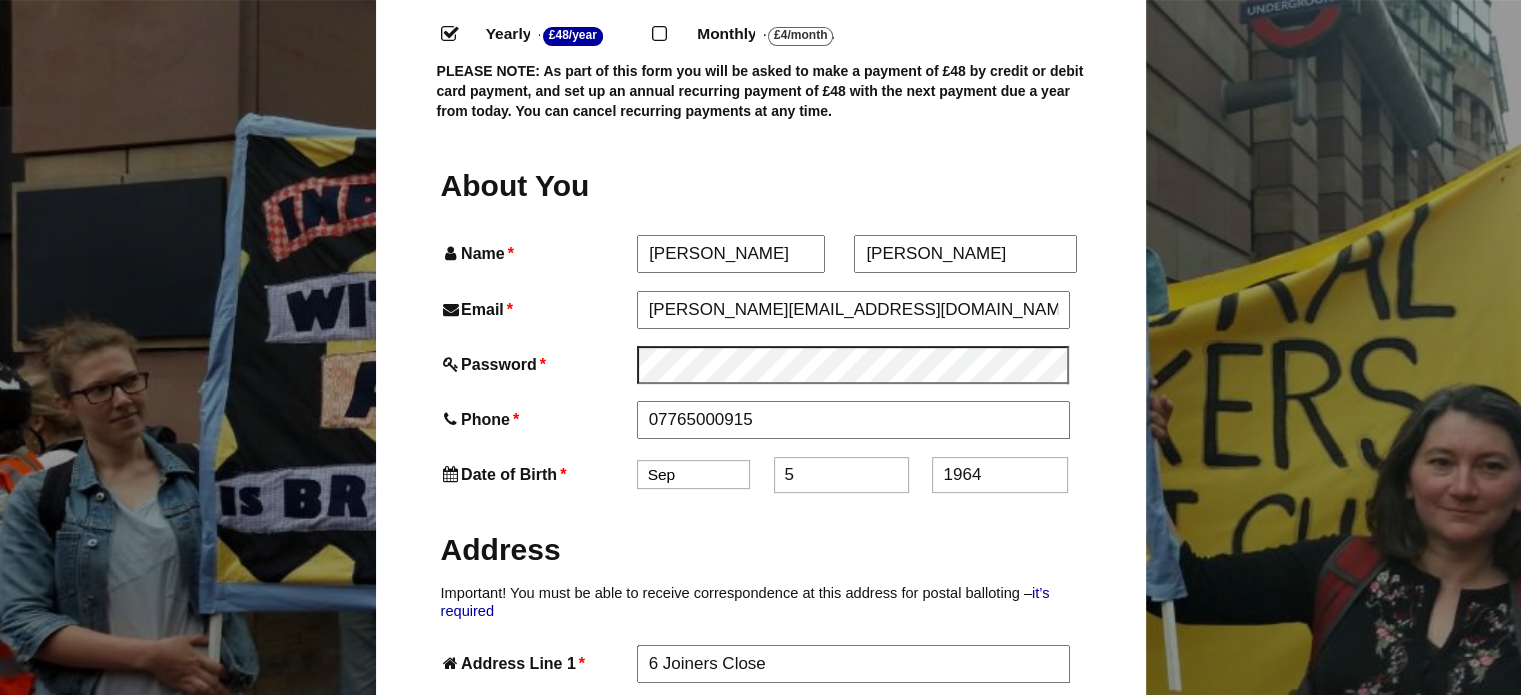 click on "Address Line 2" at bounding box center (853, 718) 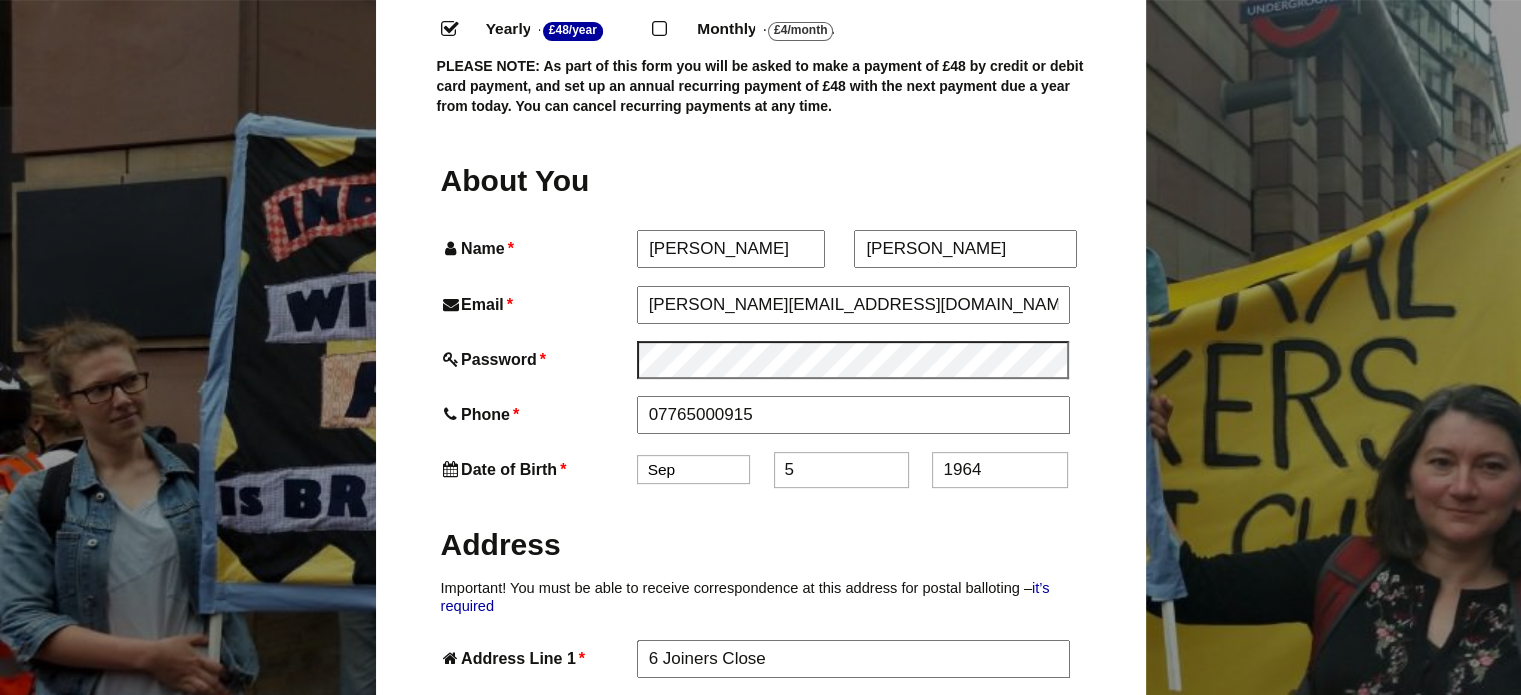 scroll, scrollTop: 700, scrollLeft: 0, axis: vertical 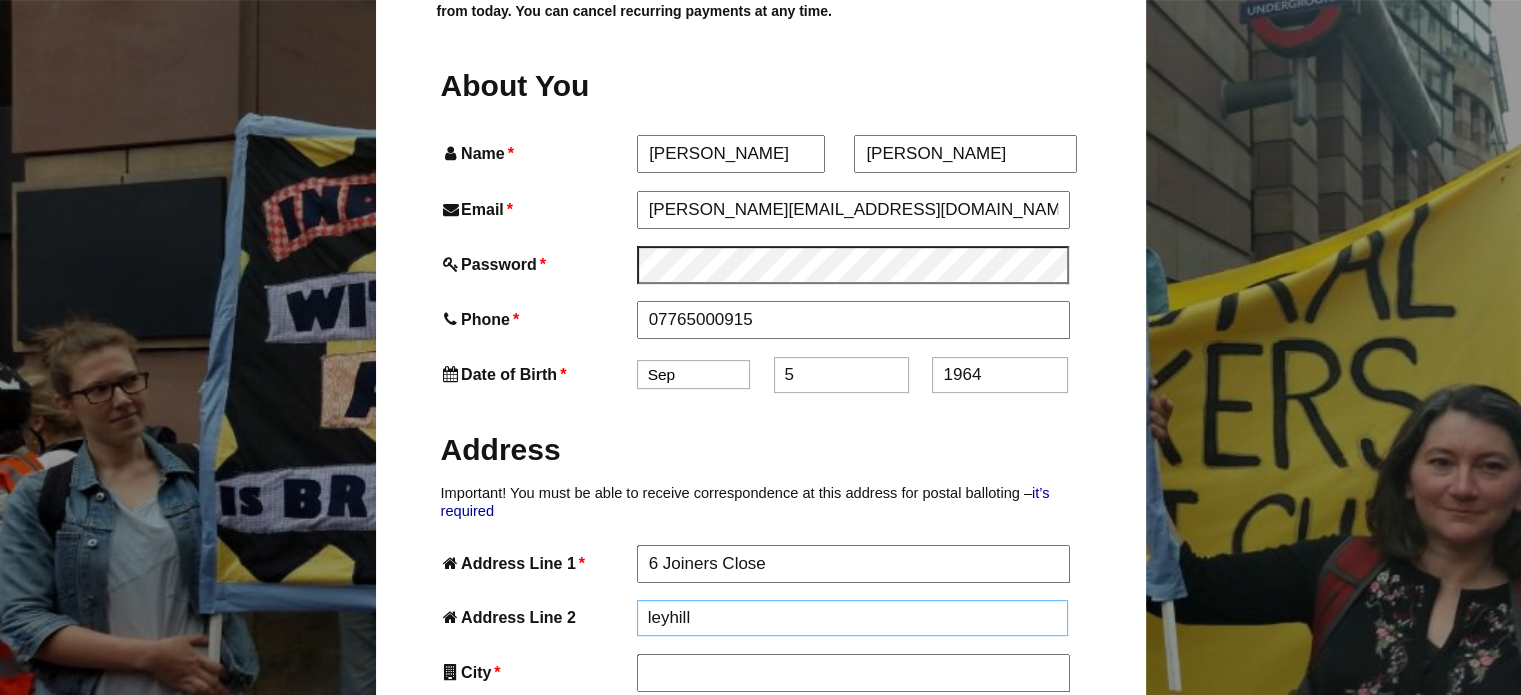 click on "leyhill" at bounding box center (853, 618) 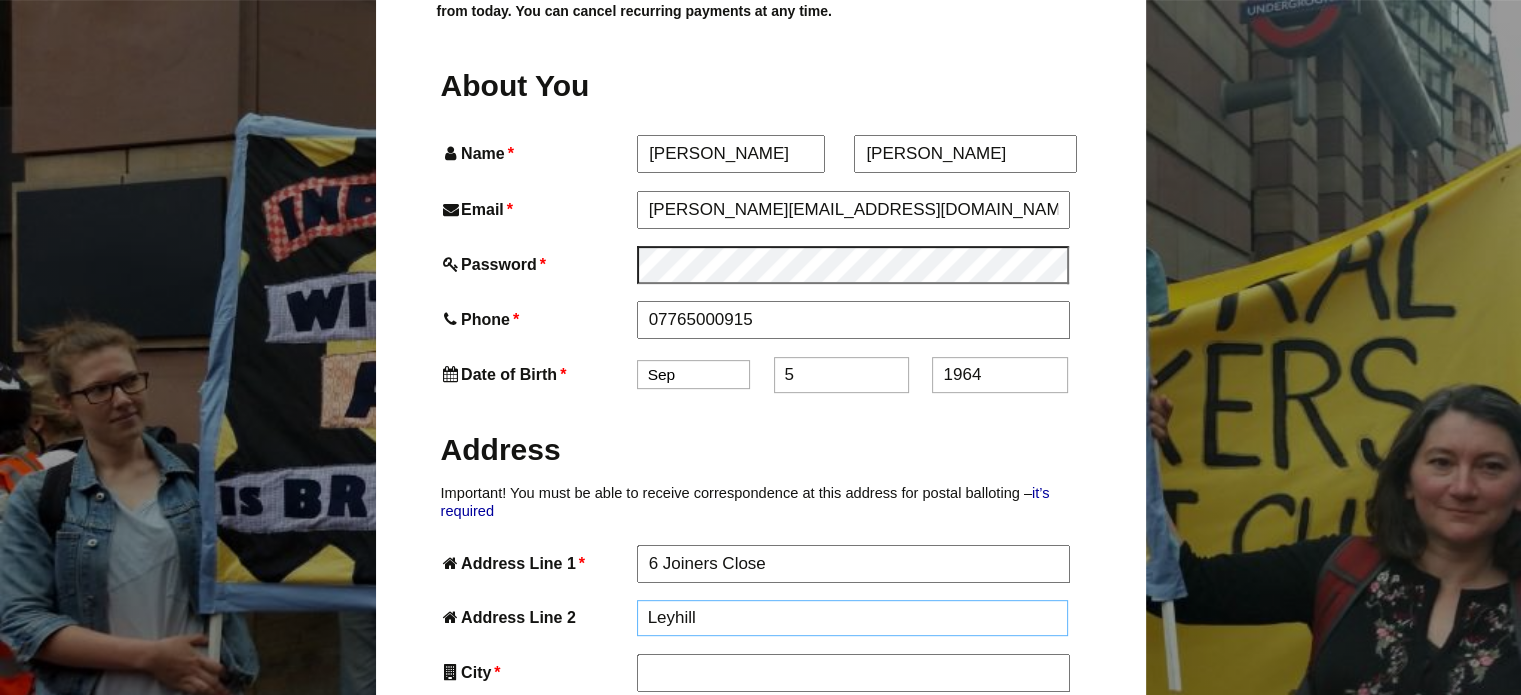 type on "Leyhill" 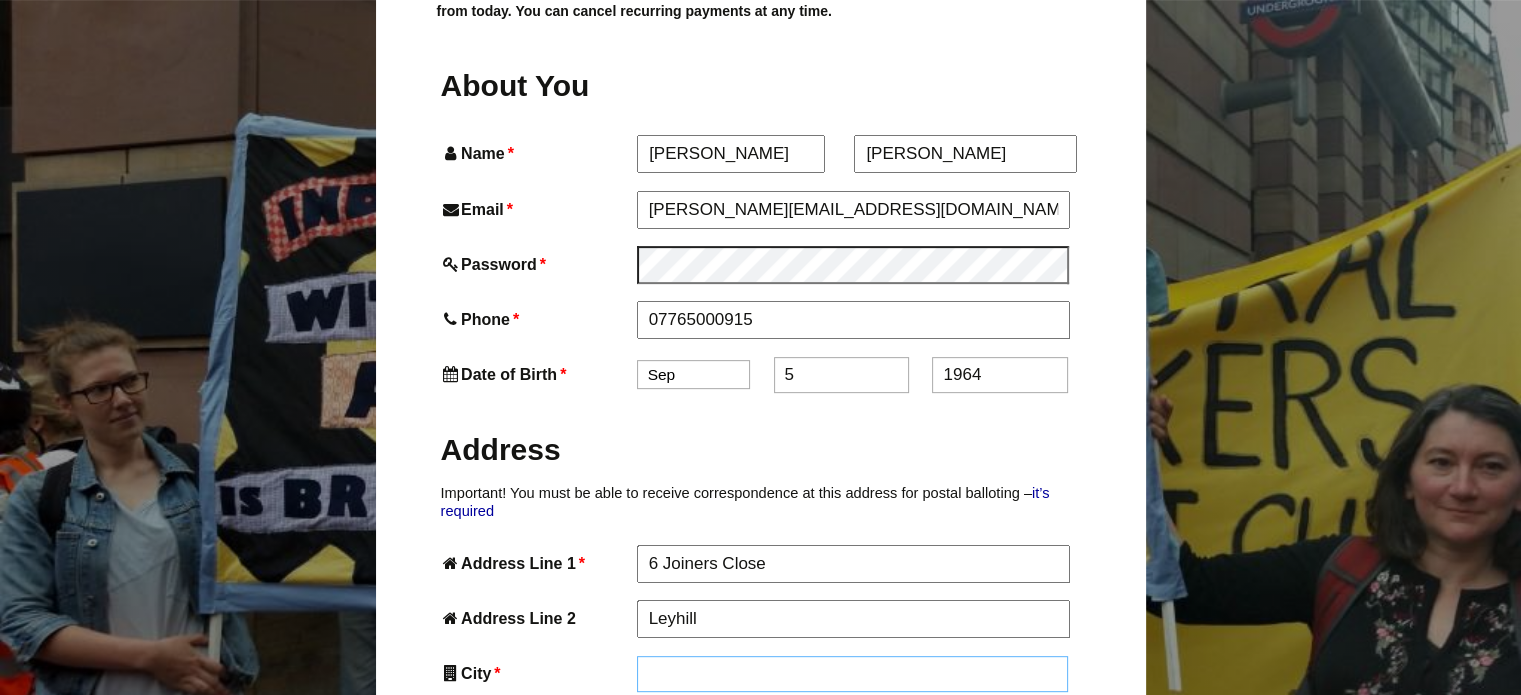 click on "City  *" at bounding box center [853, 674] 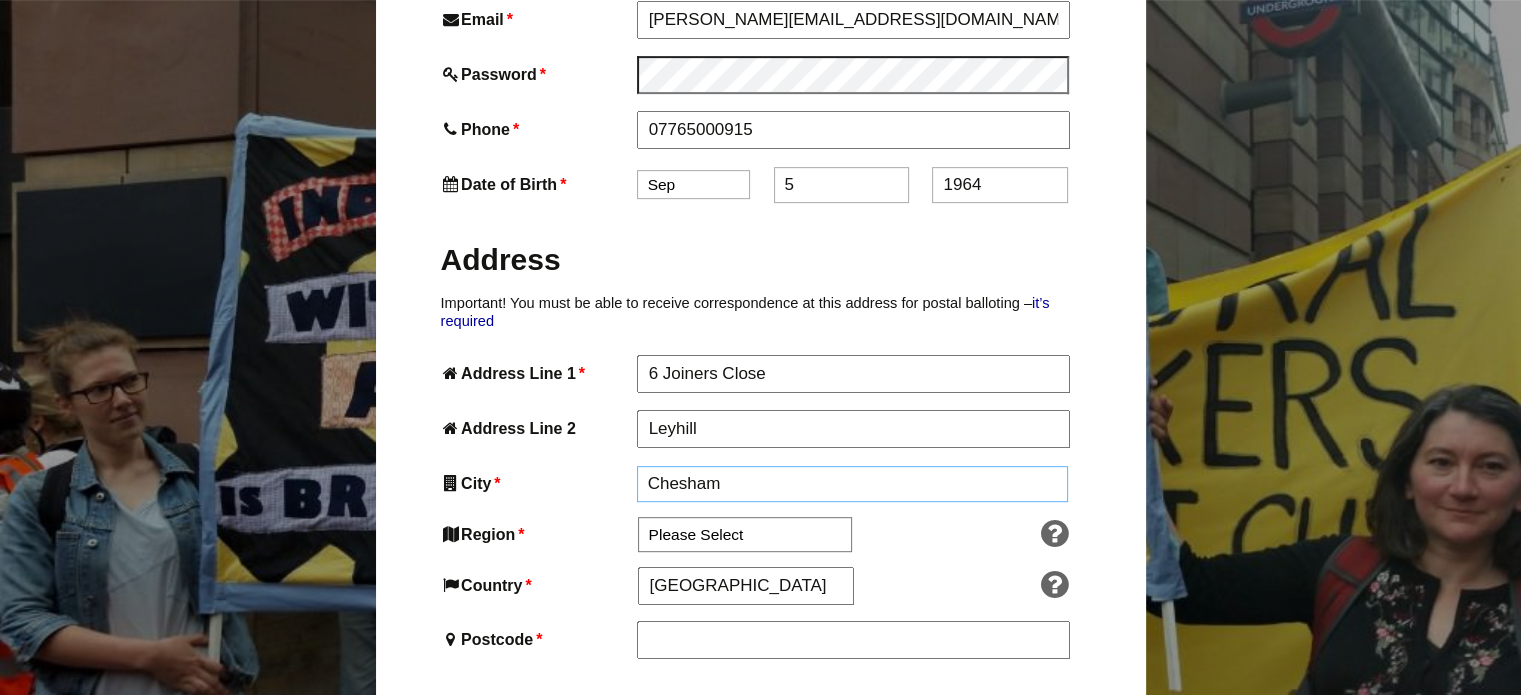 scroll, scrollTop: 900, scrollLeft: 0, axis: vertical 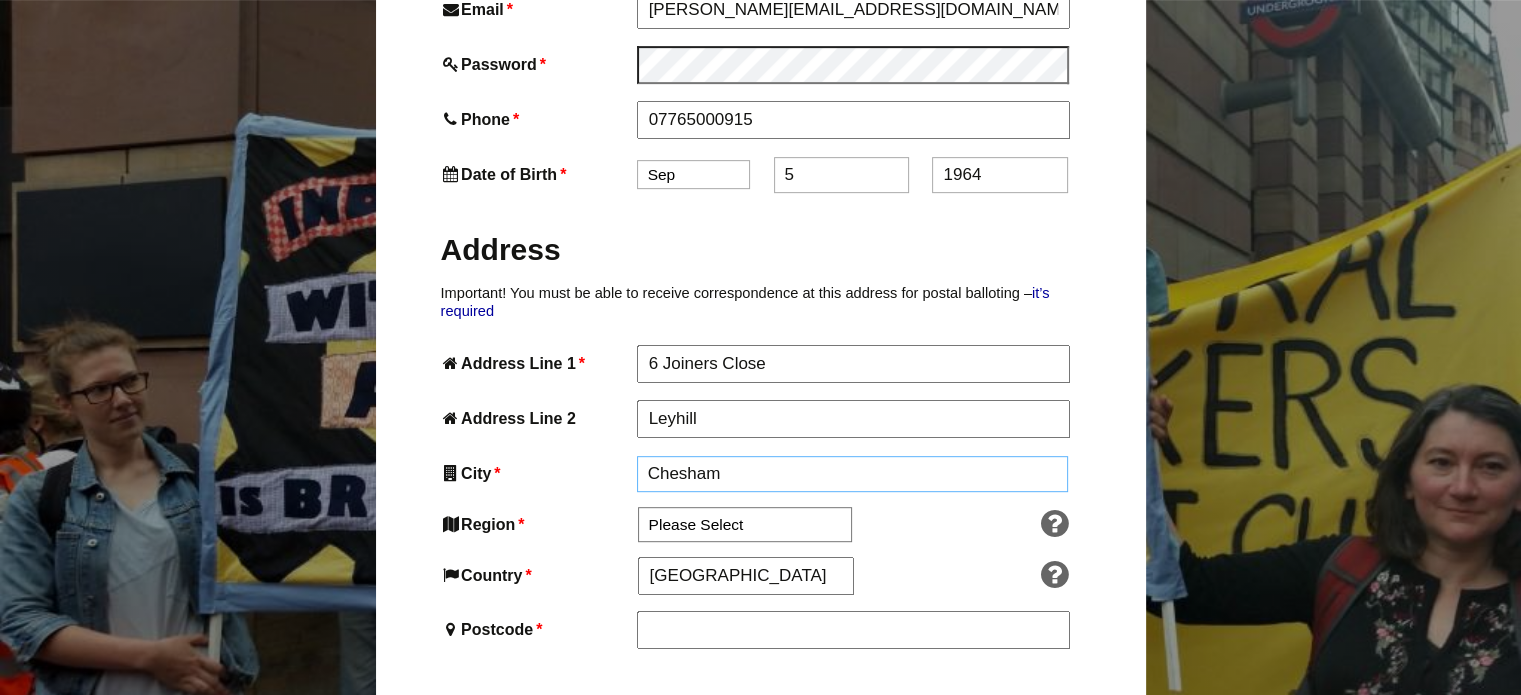 type on "Chesham" 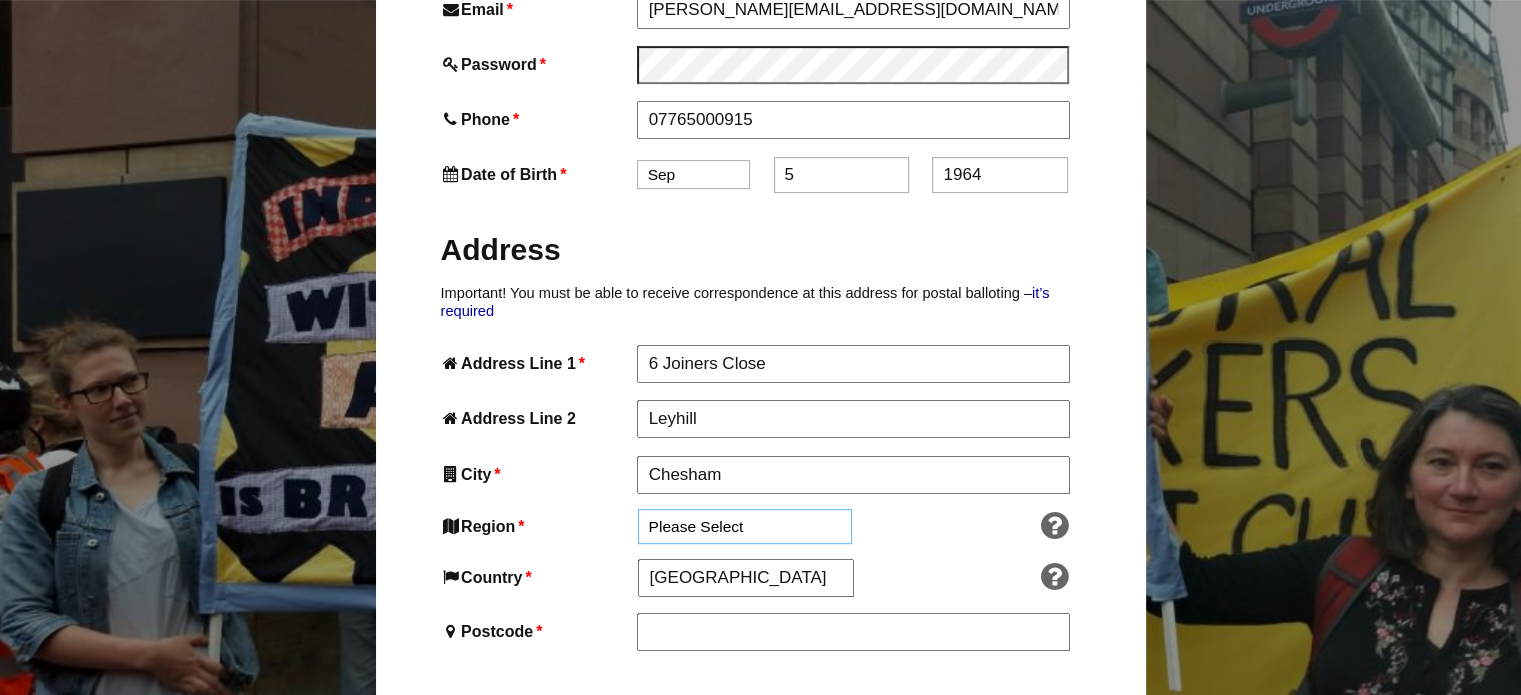 click on "Please Select
South East England
London
North West England
East of England
West Midlands
South West England
Yorkshire and the Humber
East Midlands
North East England" at bounding box center (745, 526) 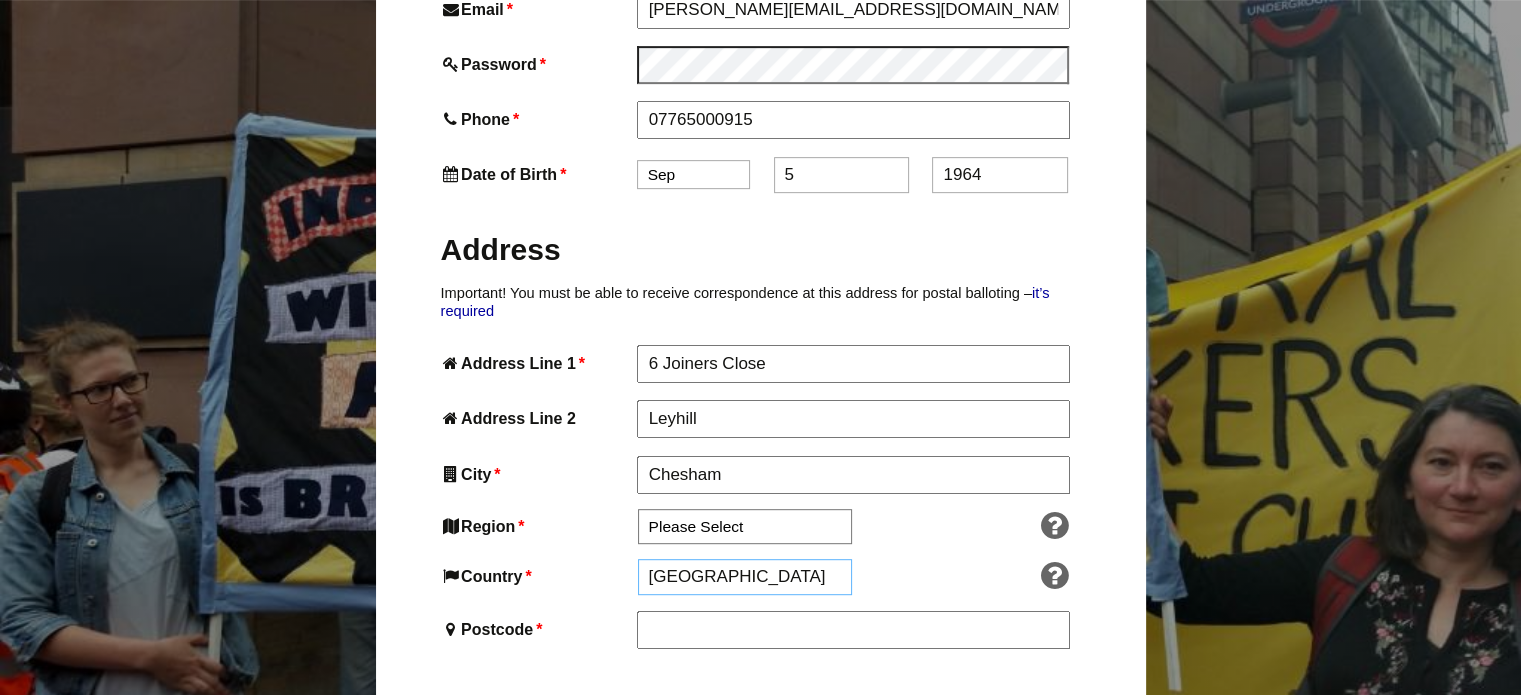 click on "England" at bounding box center (745, 577) 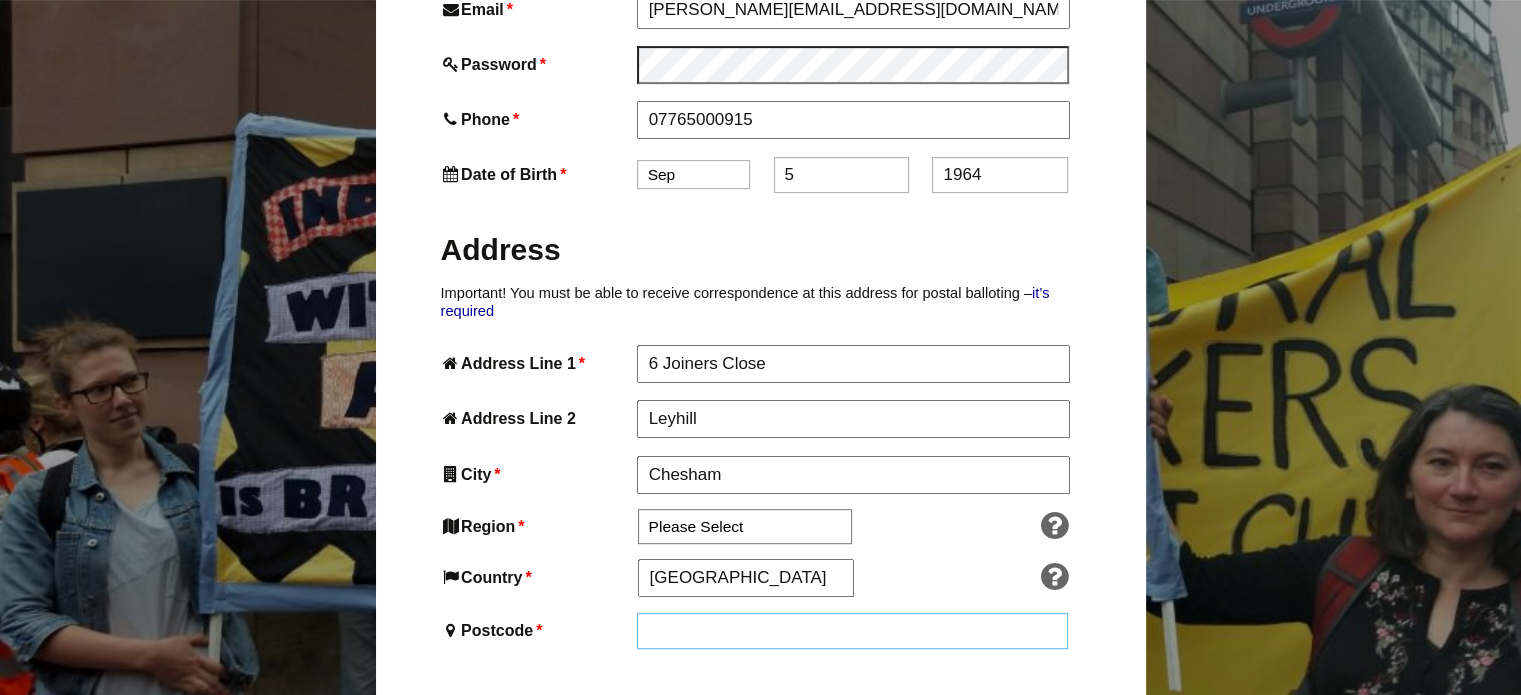 click on "Postcode  *" at bounding box center [853, 631] 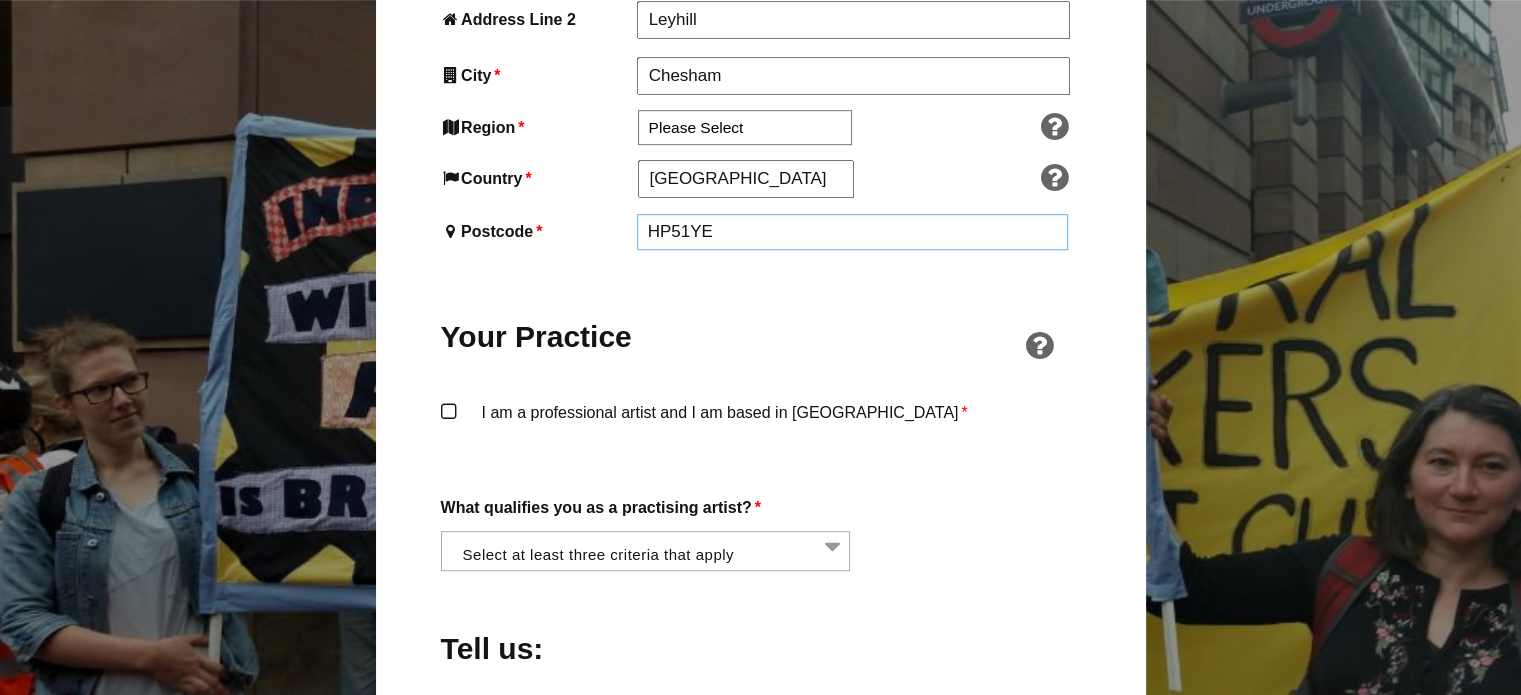 scroll, scrollTop: 1300, scrollLeft: 0, axis: vertical 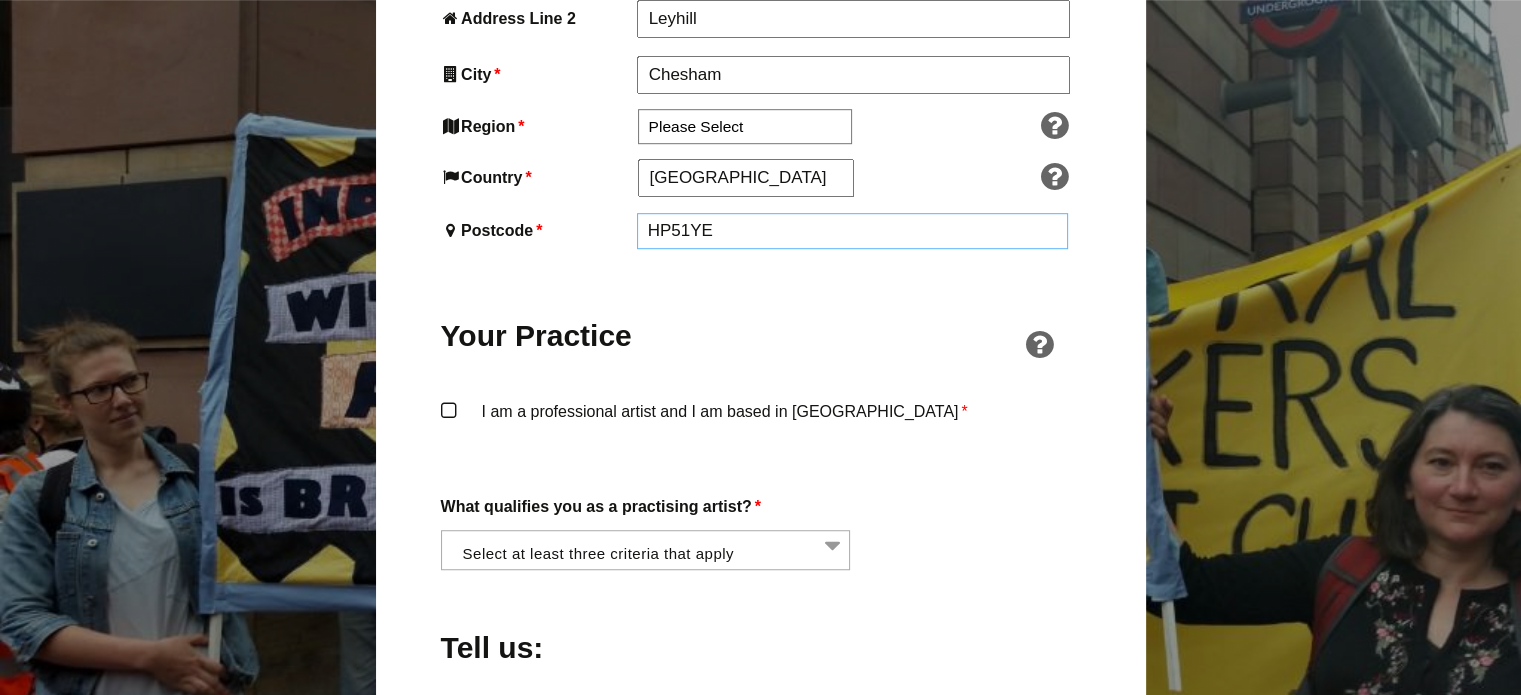 type on "HP51YE" 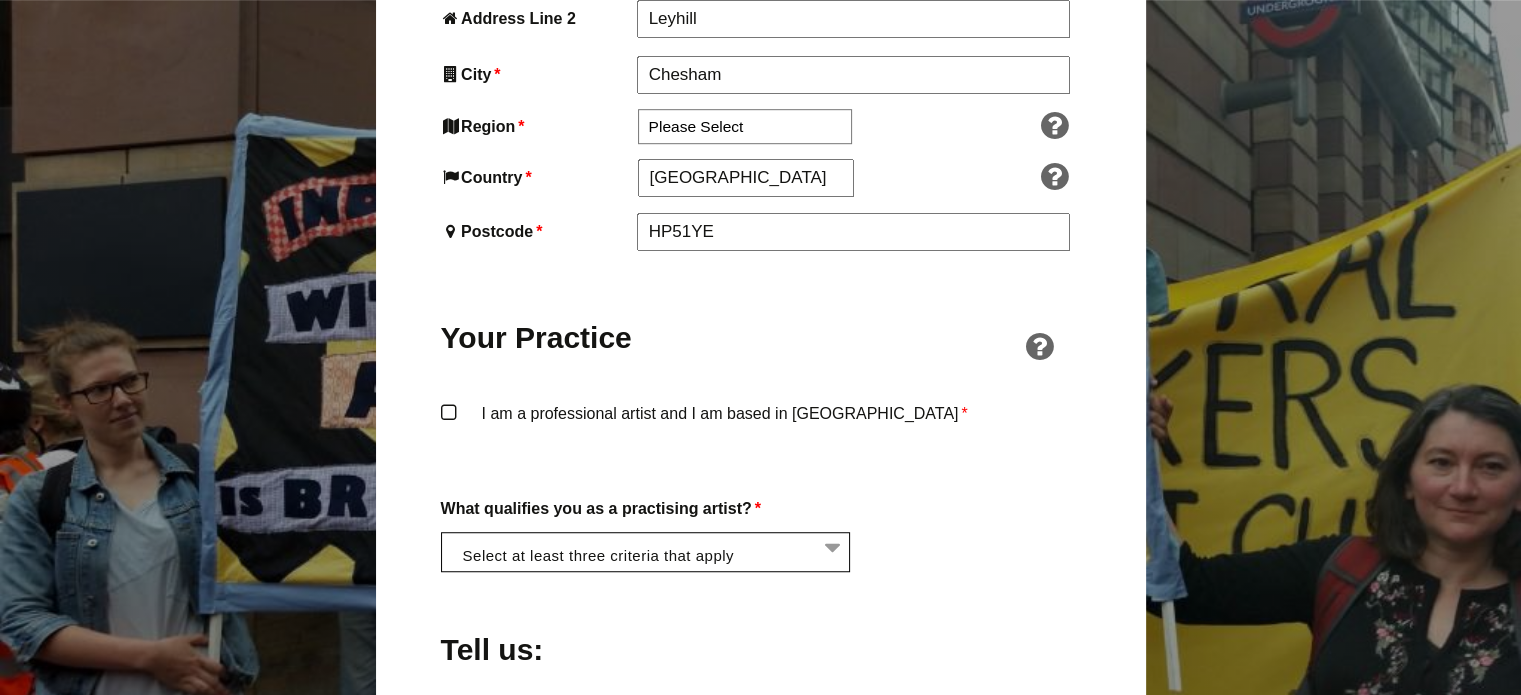 click at bounding box center (652, 550) 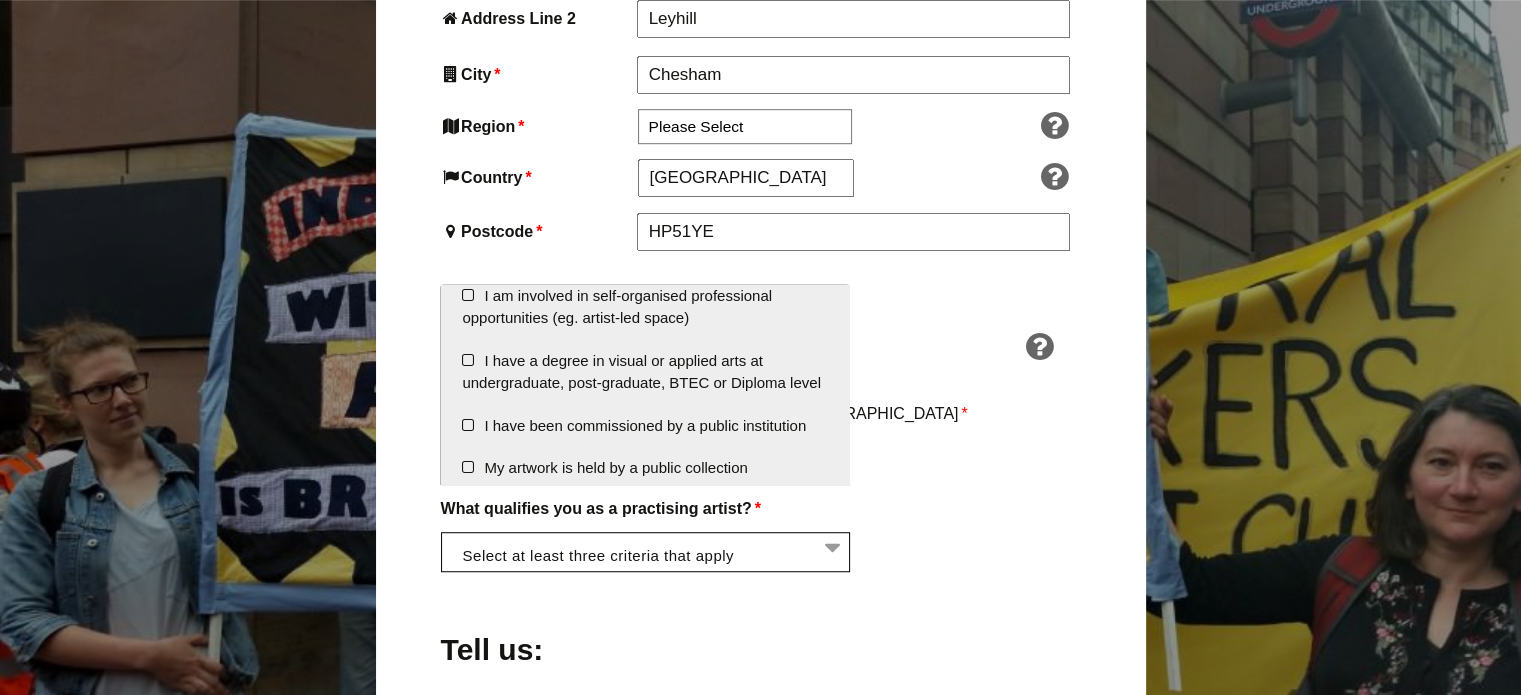 scroll, scrollTop: 0, scrollLeft: 0, axis: both 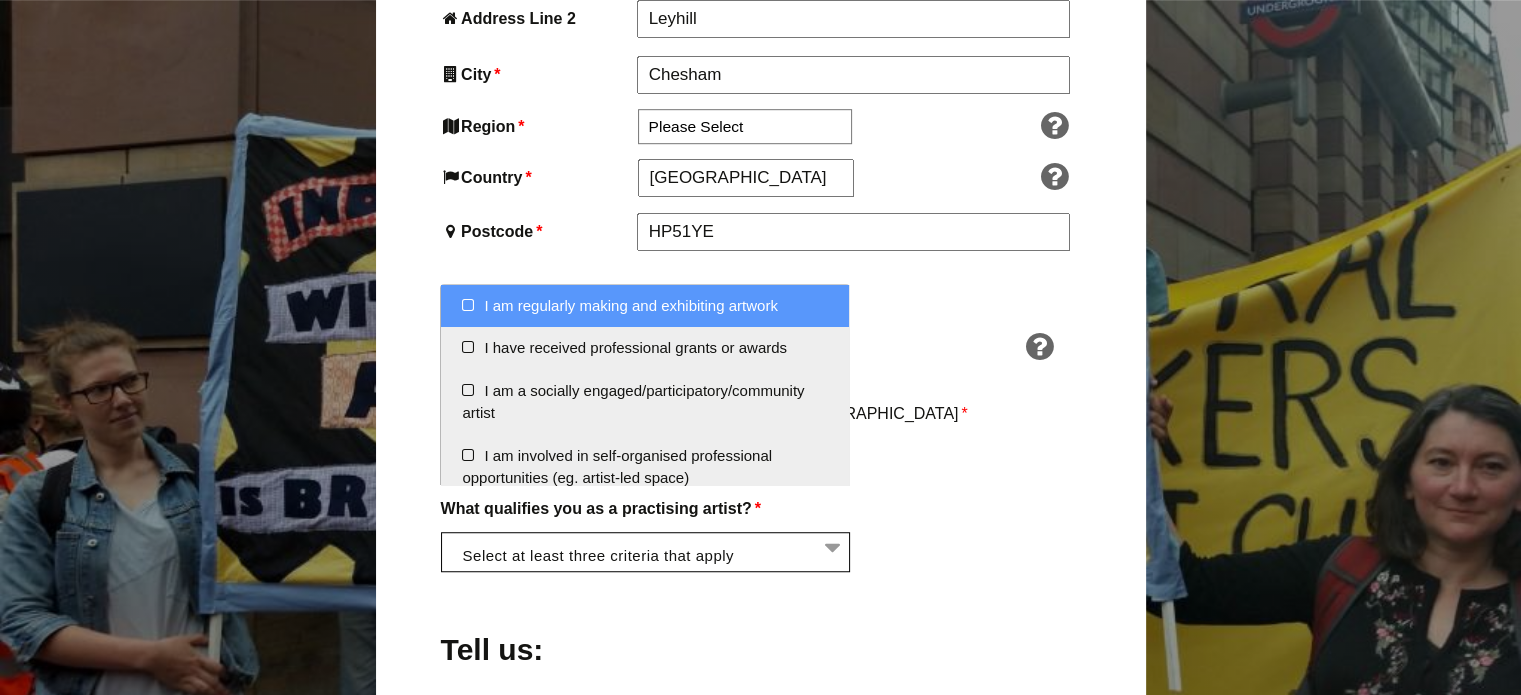 click on "Your Practice" at bounding box center [537, -512] 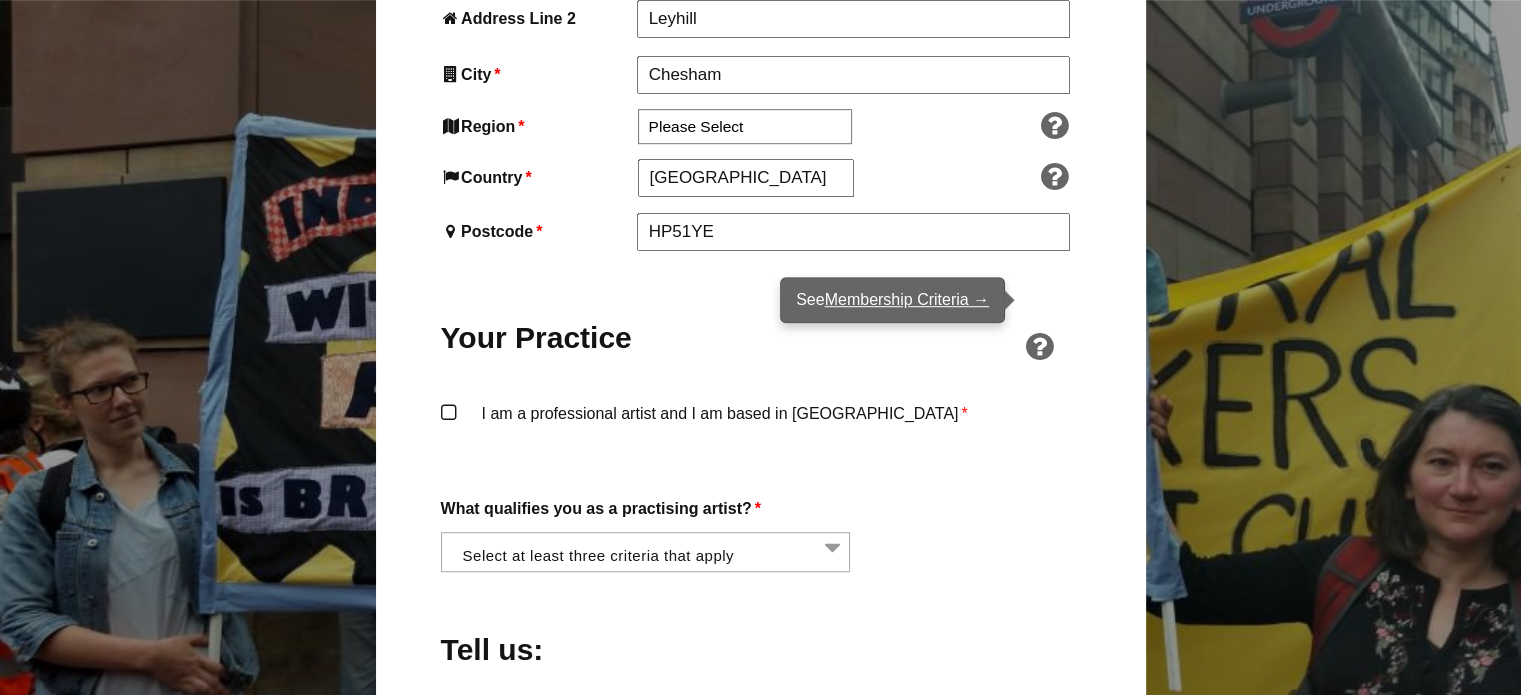 click at bounding box center (1039, 347) 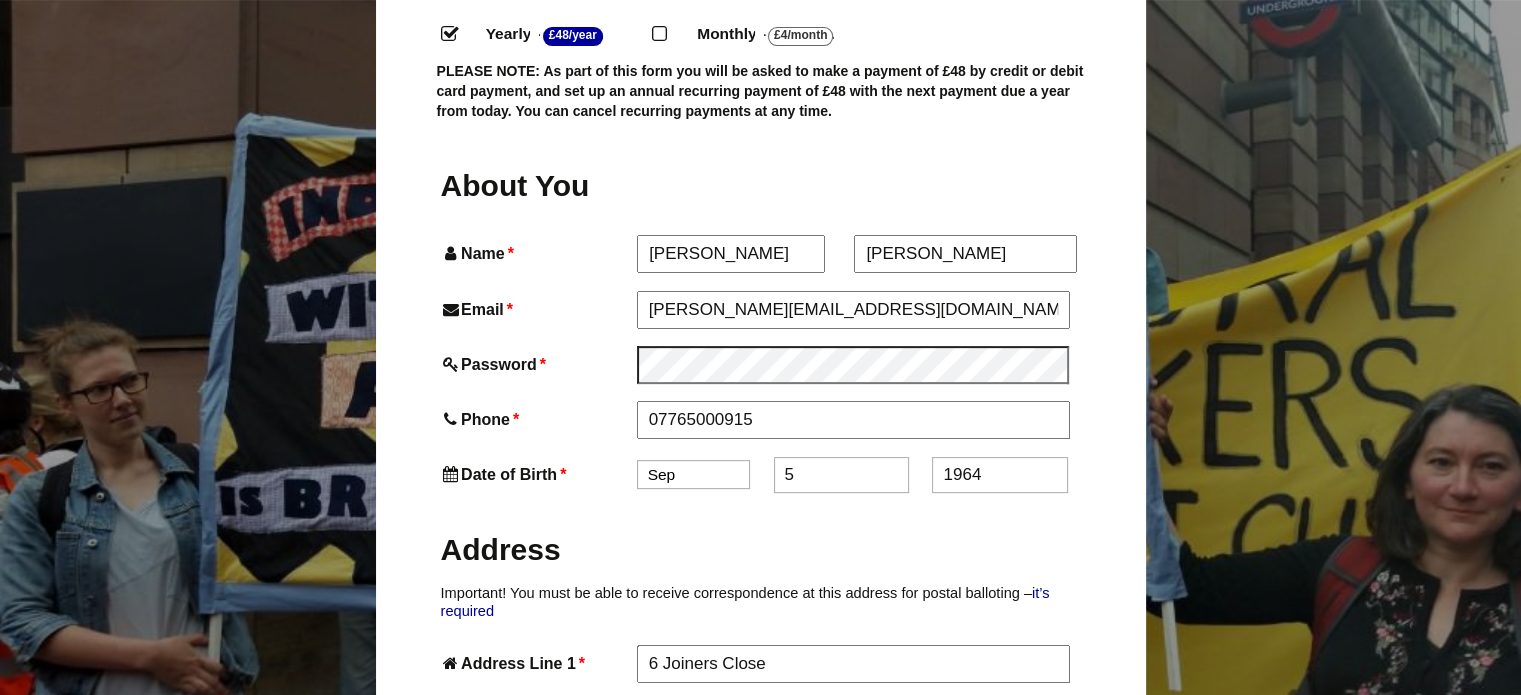 scroll, scrollTop: 0, scrollLeft: 0, axis: both 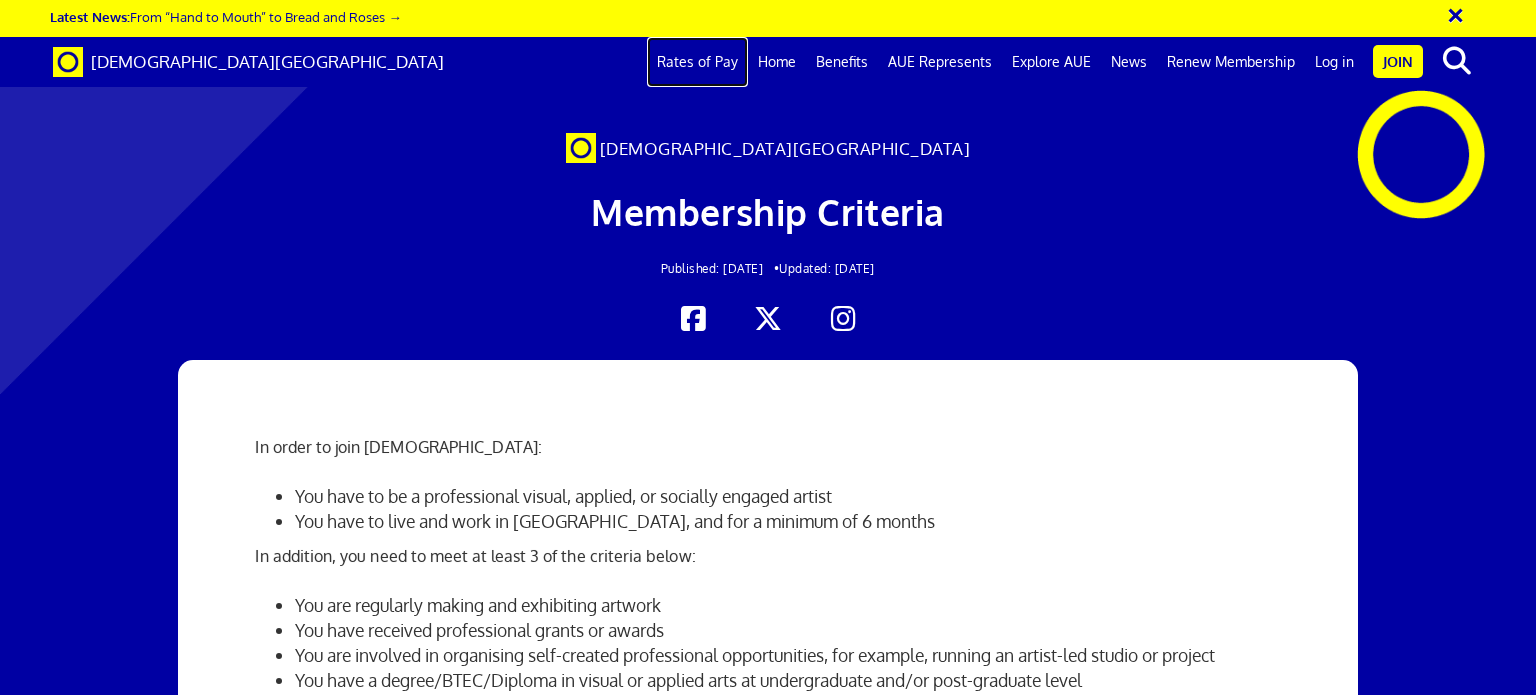 click on "Rates of Pay" at bounding box center [697, 62] 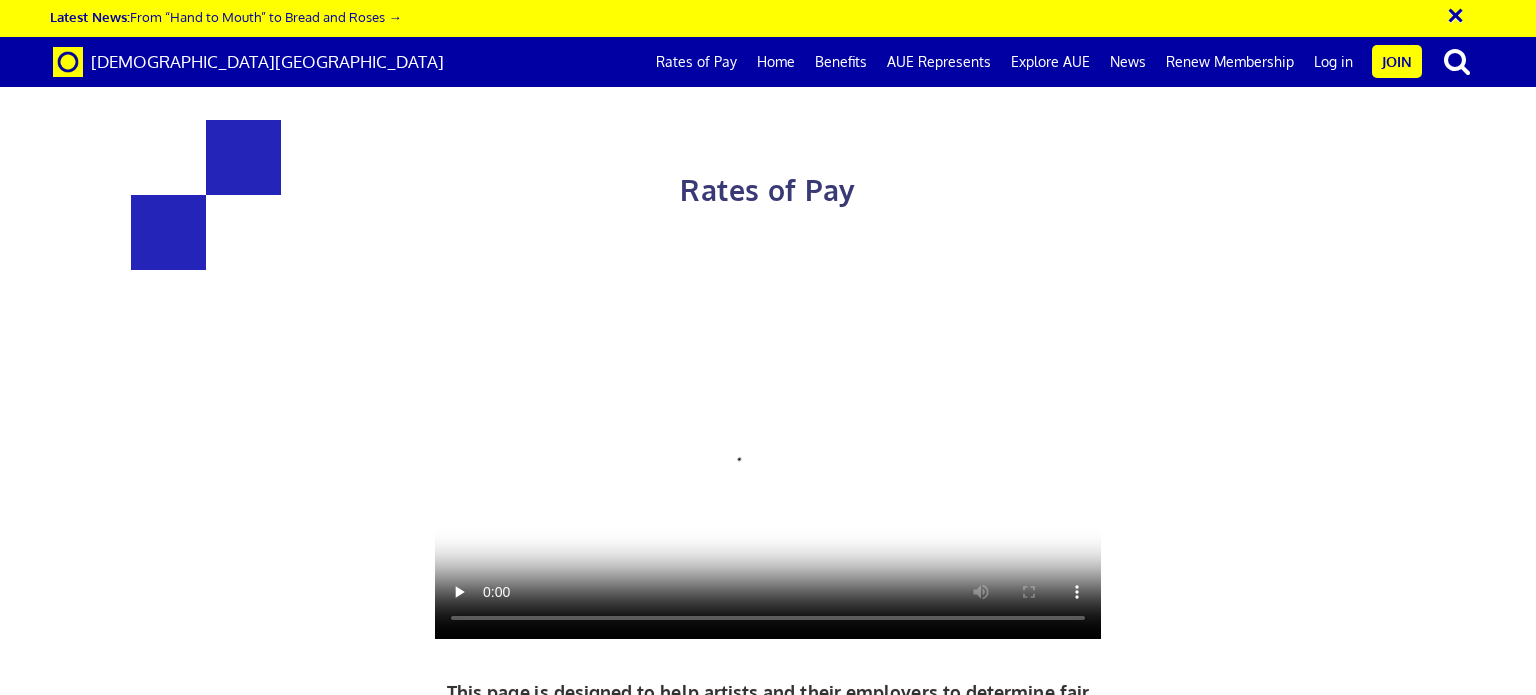 scroll, scrollTop: 0, scrollLeft: 0, axis: both 